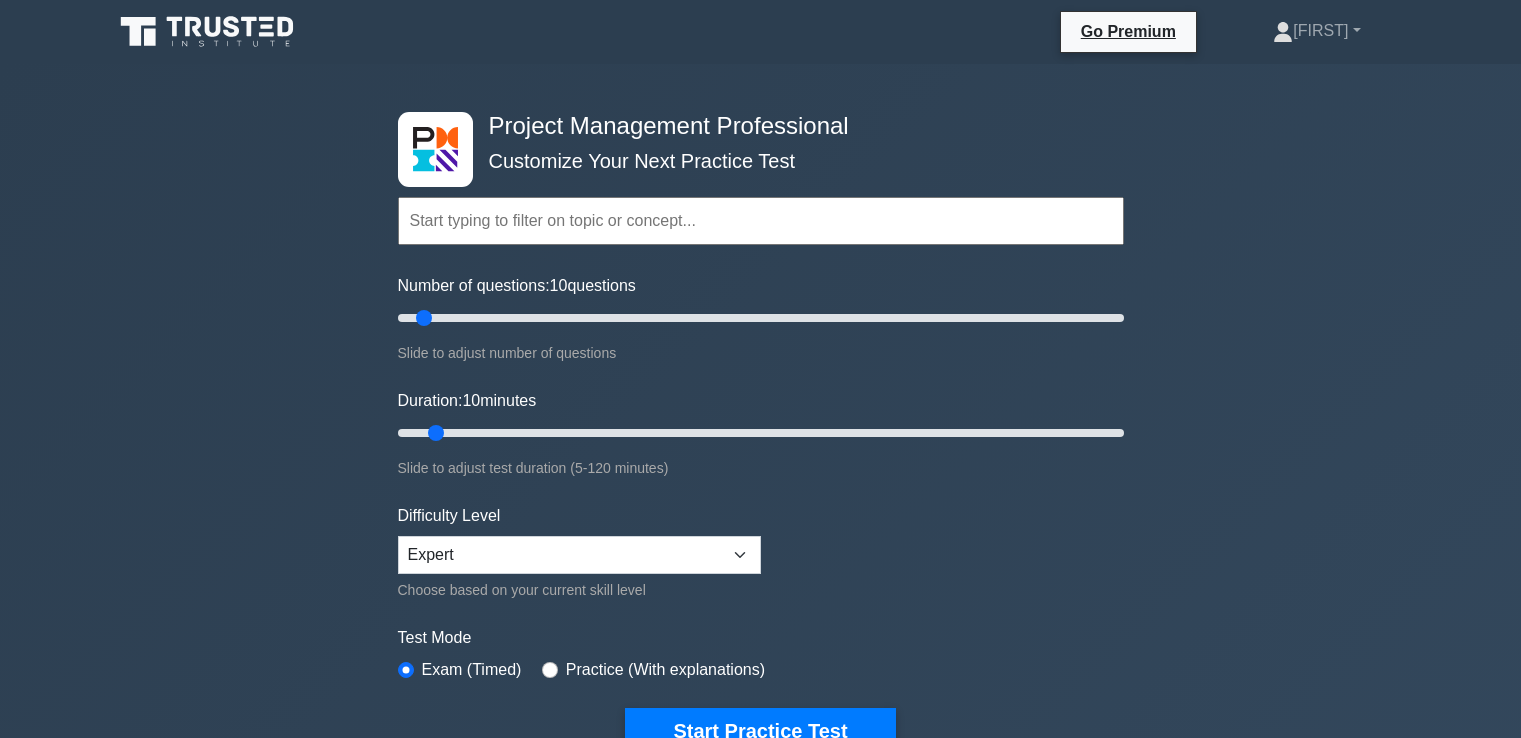 scroll, scrollTop: 0, scrollLeft: 0, axis: both 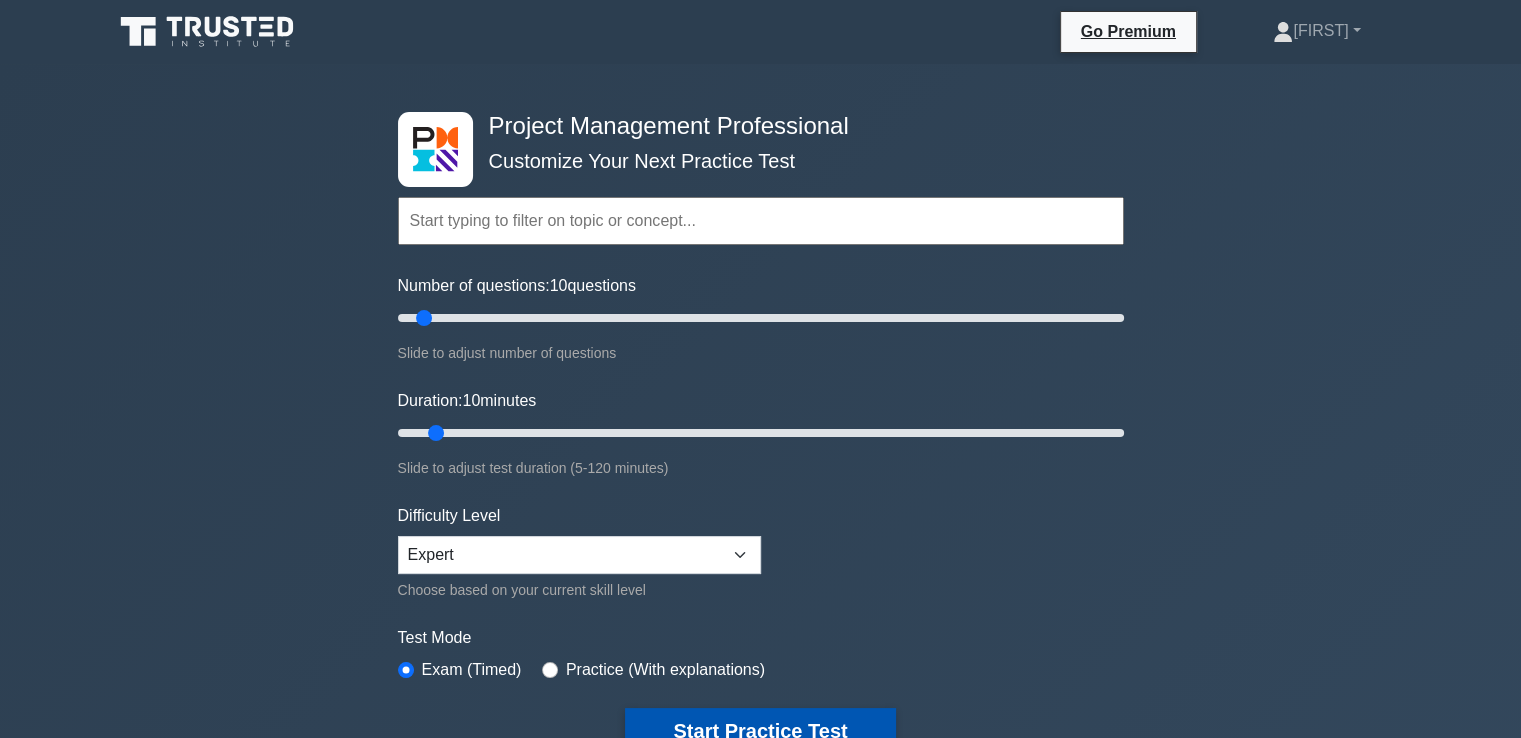 click on "Start Practice Test" at bounding box center [760, 731] 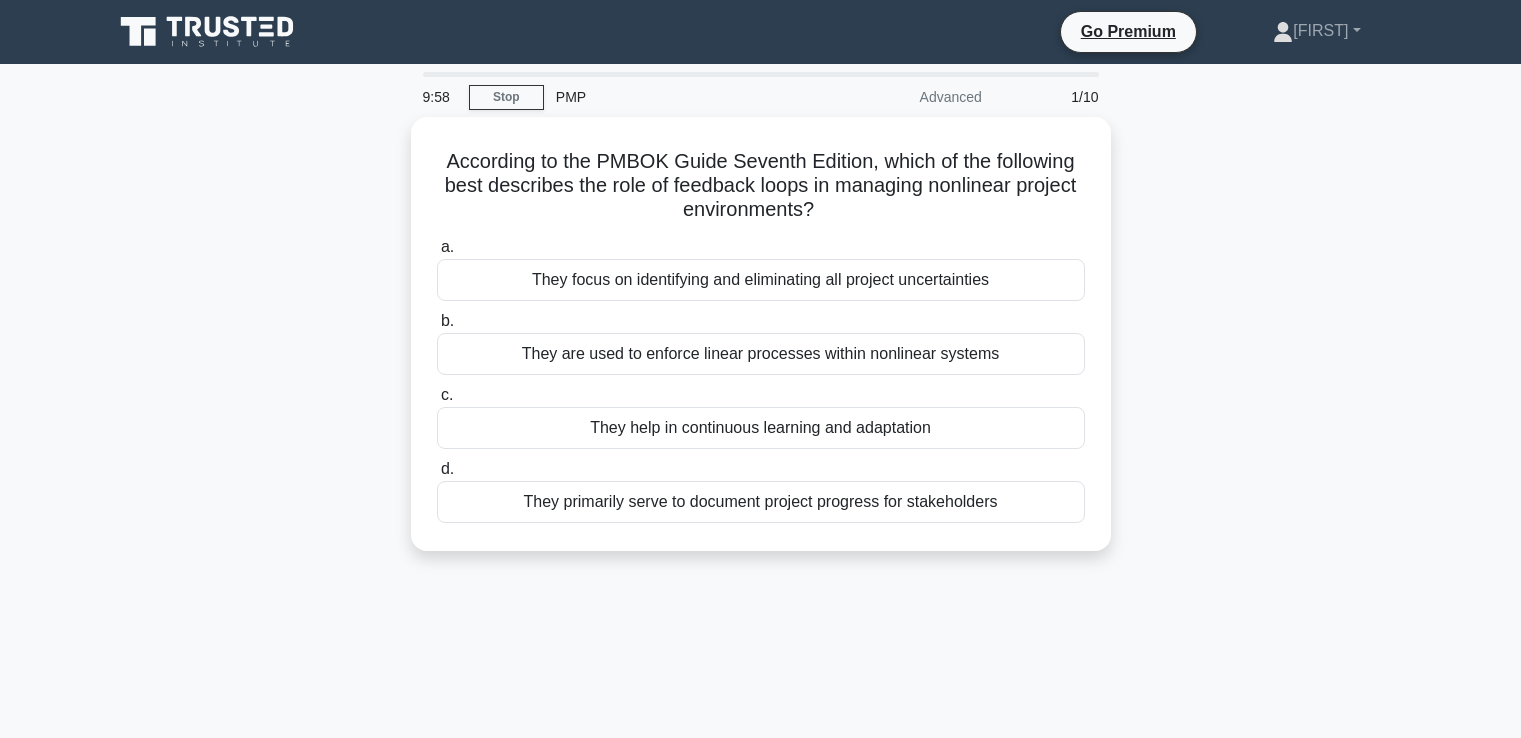 scroll, scrollTop: 0, scrollLeft: 0, axis: both 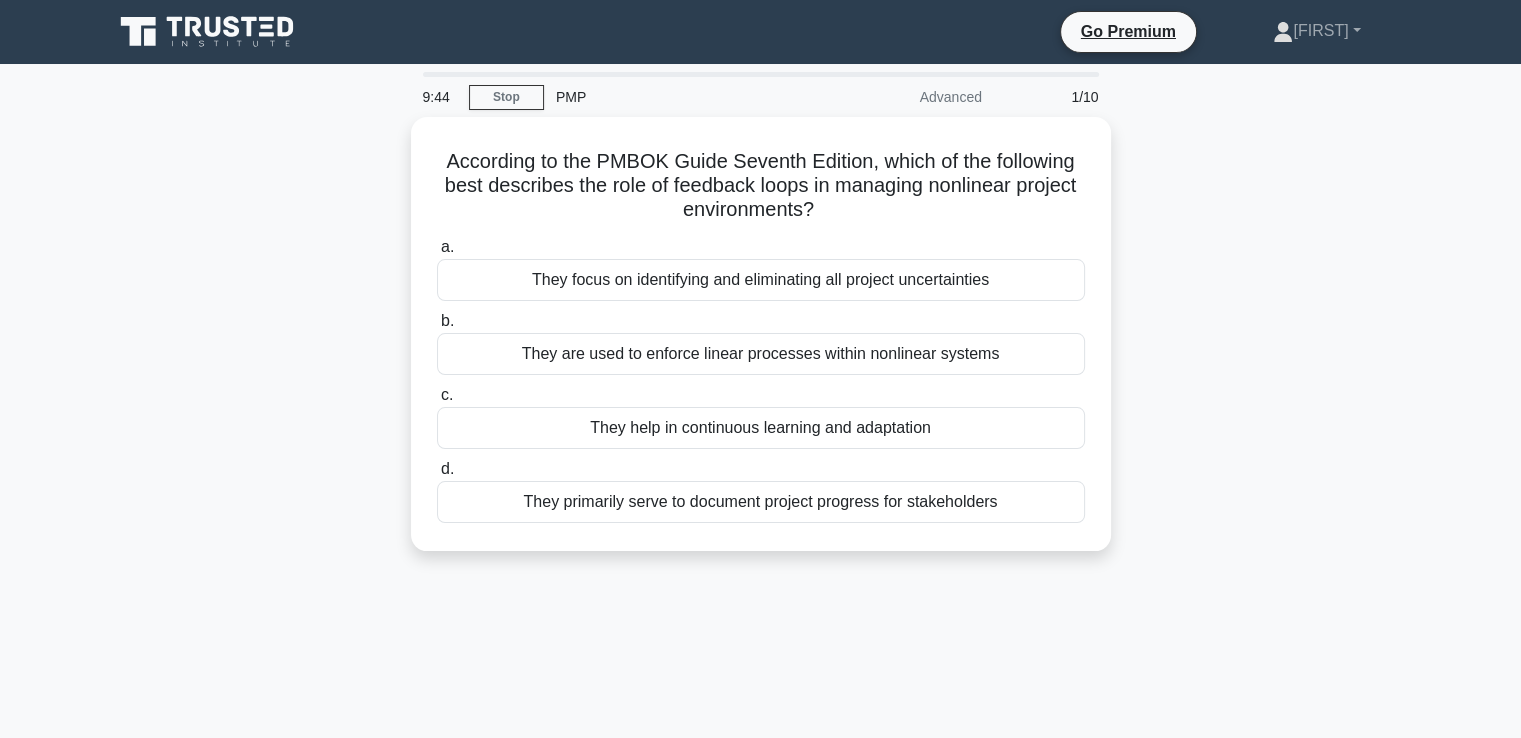 click on "According to the PMBOK Guide Seventh Edition, which of the following best describes the role of feedback loops in managing nonlinear project environments?
.spinner_0XTQ{transform-origin:center;animation:spinner_y6GP .75s linear infinite}@keyframes spinner_y6GP{100%{transform:rotate(360deg)}}
a.
They focus on identifying and eliminating all project uncertainties
b. c." at bounding box center (761, 346) 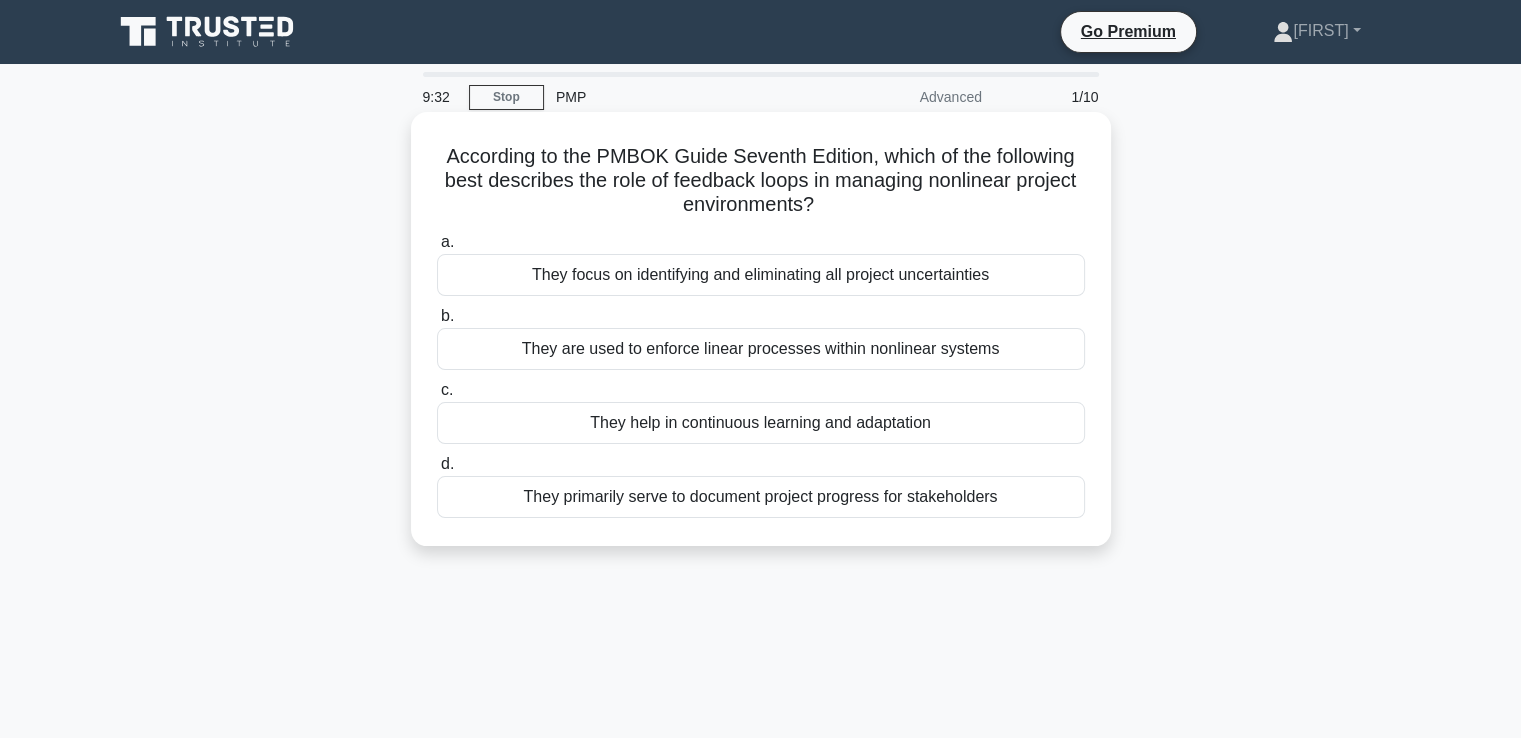 drag, startPoint x: 672, startPoint y: 184, endPoint x: 824, endPoint y: 206, distance: 153.58385 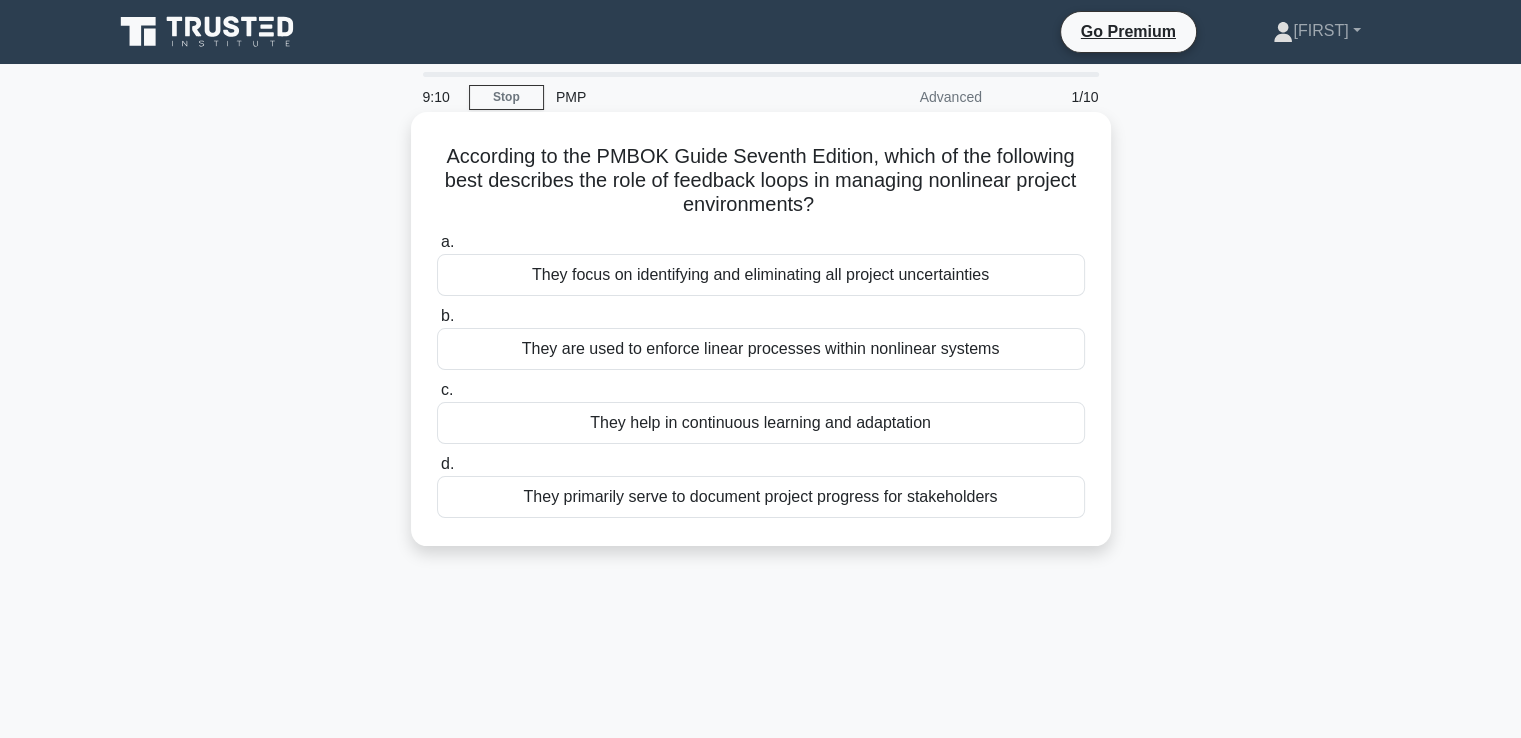 click on "They help in continuous learning and adaptation" at bounding box center [761, 423] 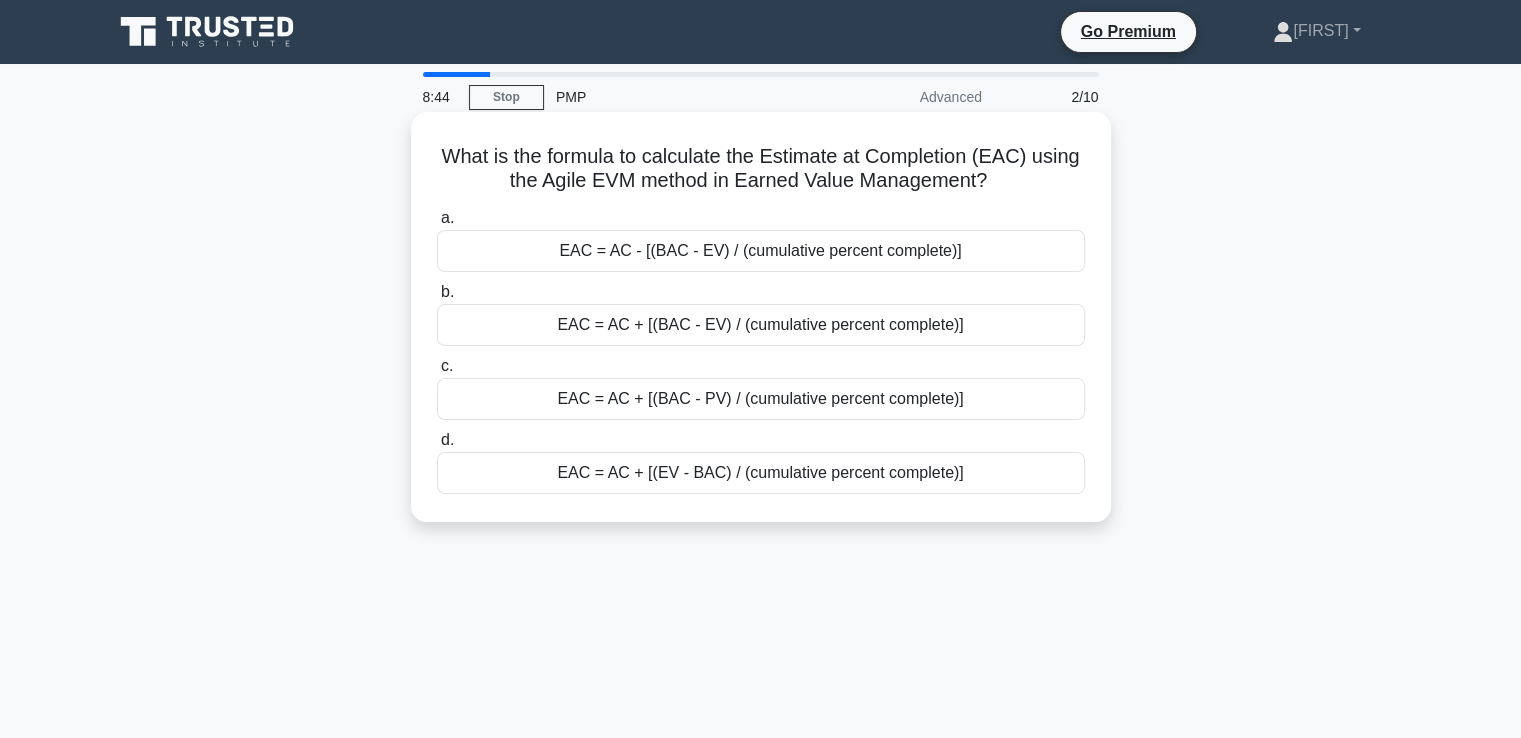 click on "EAC = AC + [(BAC - EV) / (cumulative percent complete)]" at bounding box center [761, 325] 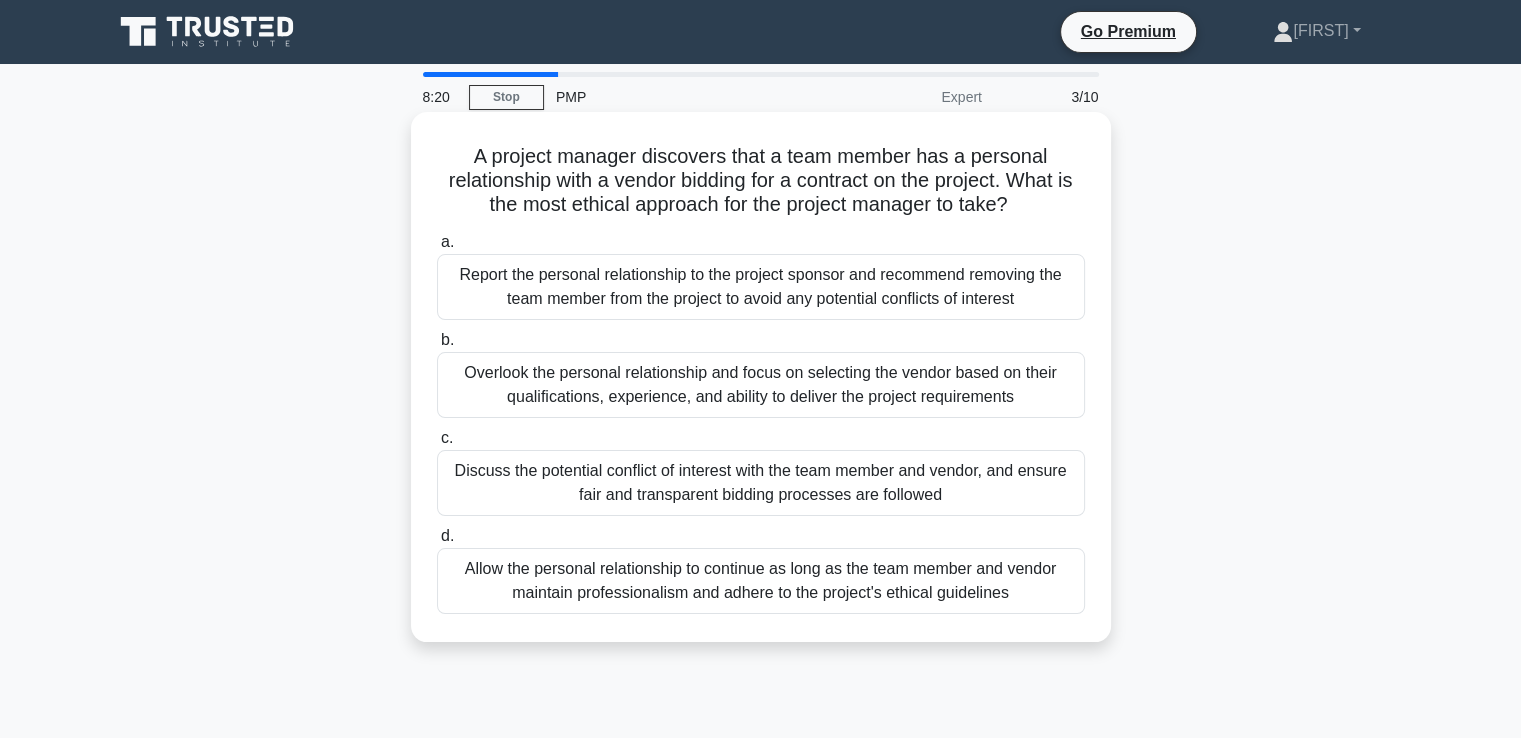 click on "Discuss the potential conflict of interest with the team member and vendor, and ensure fair and transparent bidding processes are followed" at bounding box center (761, 483) 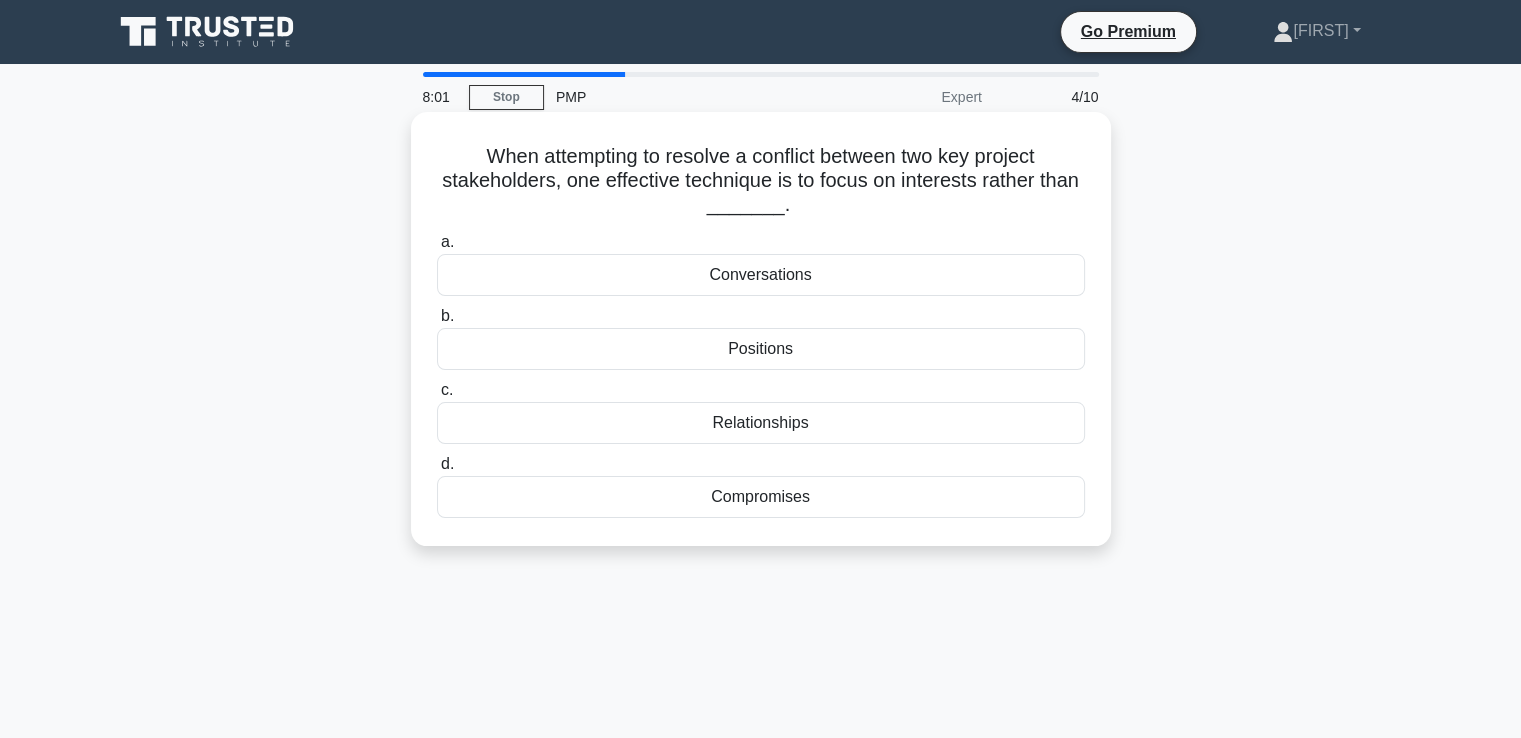 click on "Relationships" at bounding box center (761, 423) 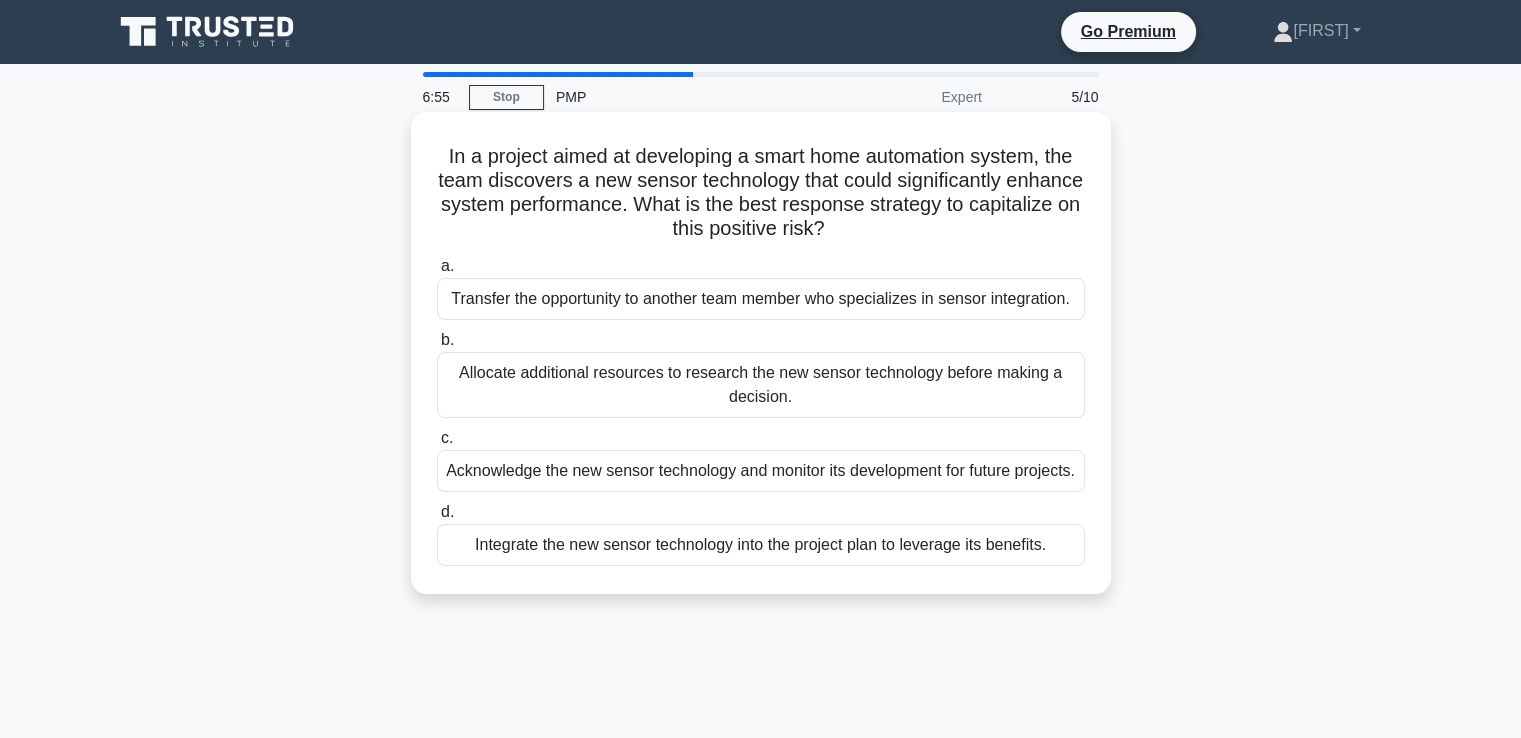 click on "Allocate additional resources to research the new sensor technology before making a decision." at bounding box center (761, 385) 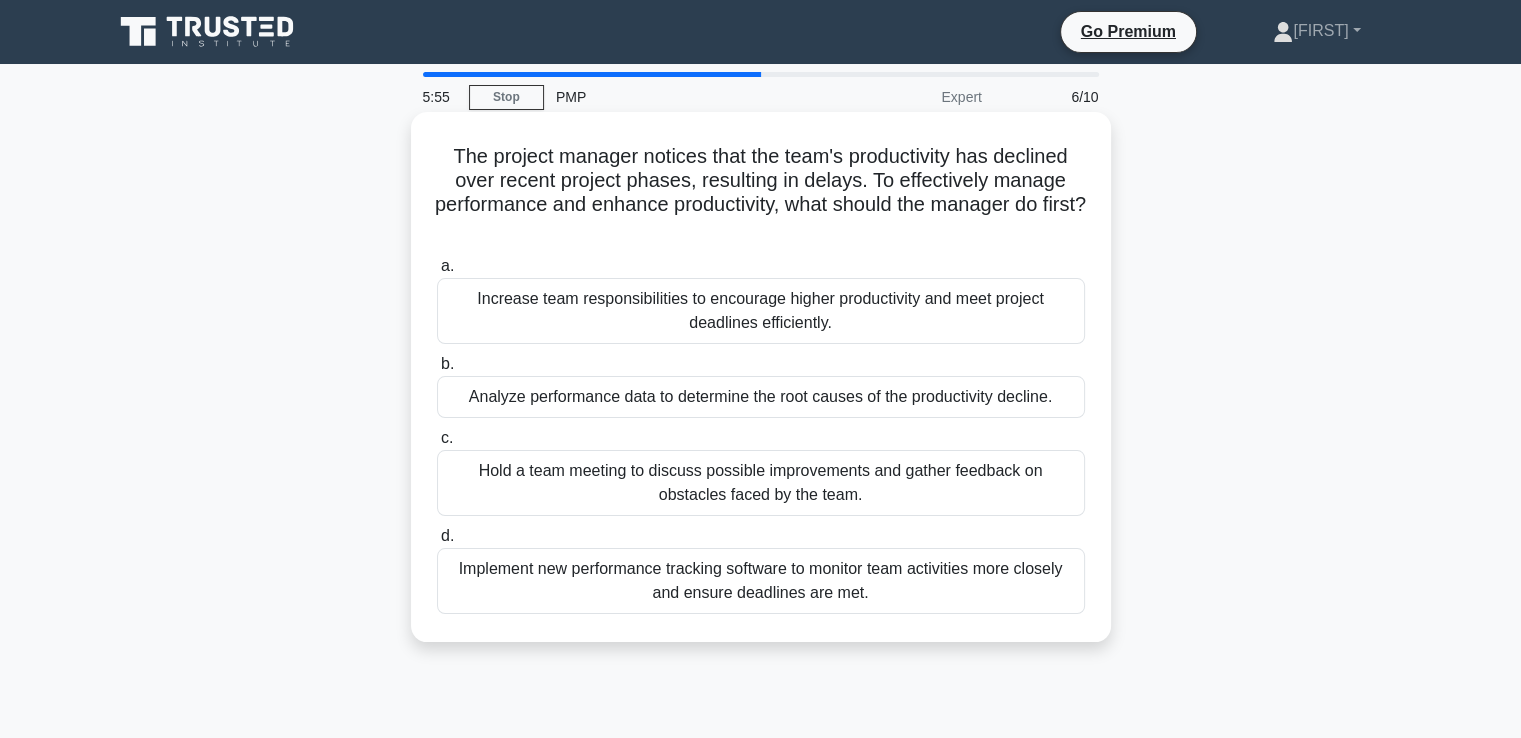 click on "Analyze performance data to determine the root causes of the productivity decline." at bounding box center [761, 397] 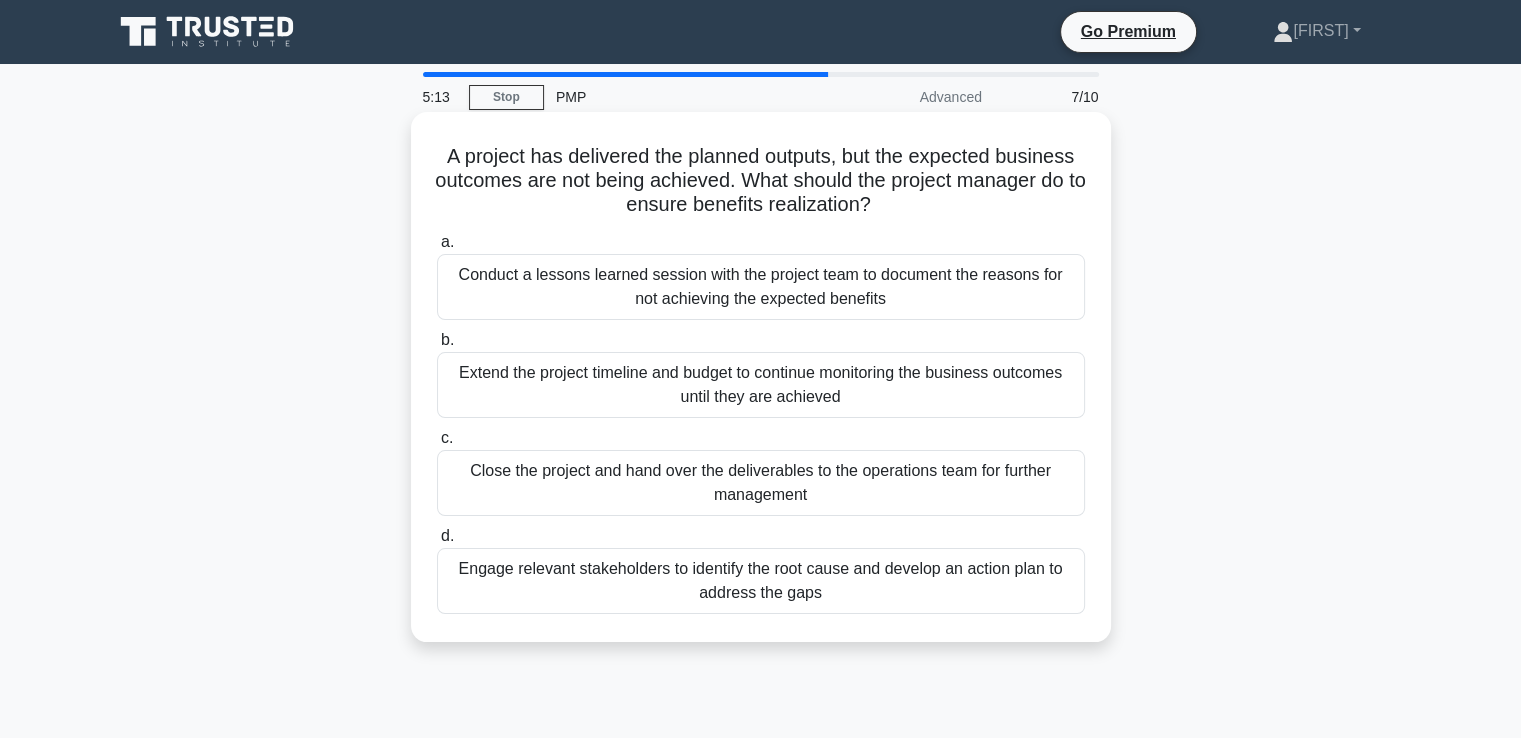click on "Engage relevant stakeholders to identify the root cause and develop an action plan to address the gaps" at bounding box center [761, 581] 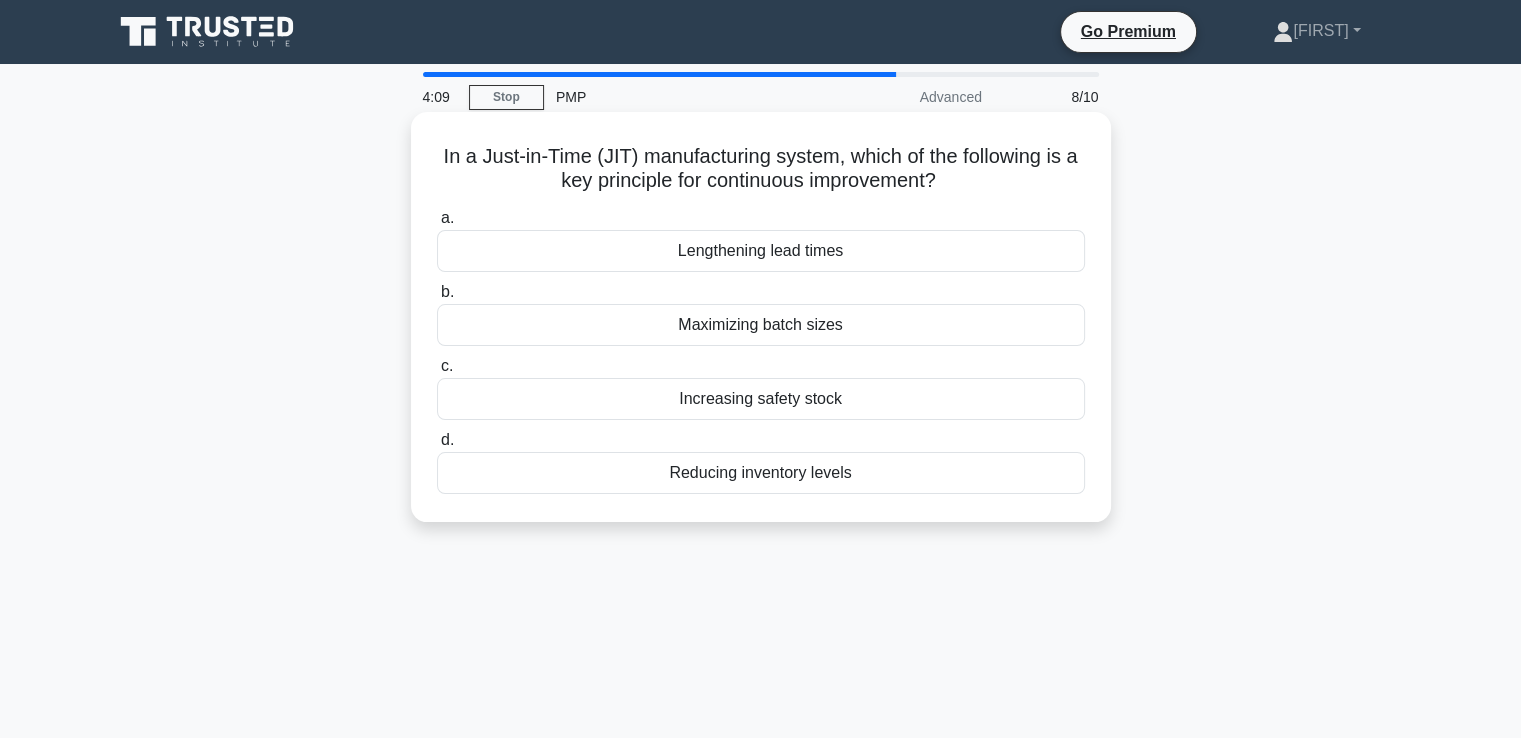 click on "Reducing inventory levels" at bounding box center [761, 473] 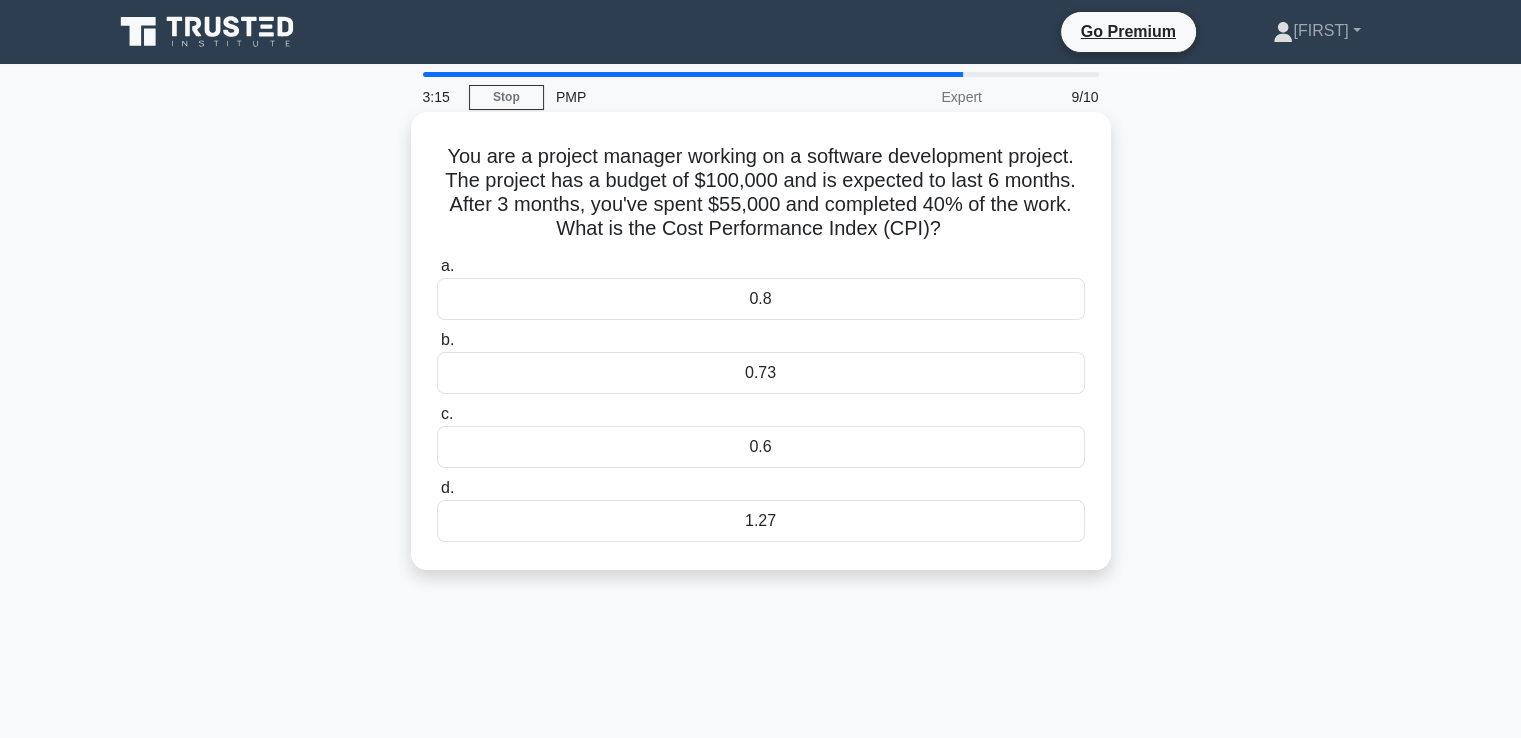 click on "0.73" at bounding box center (761, 373) 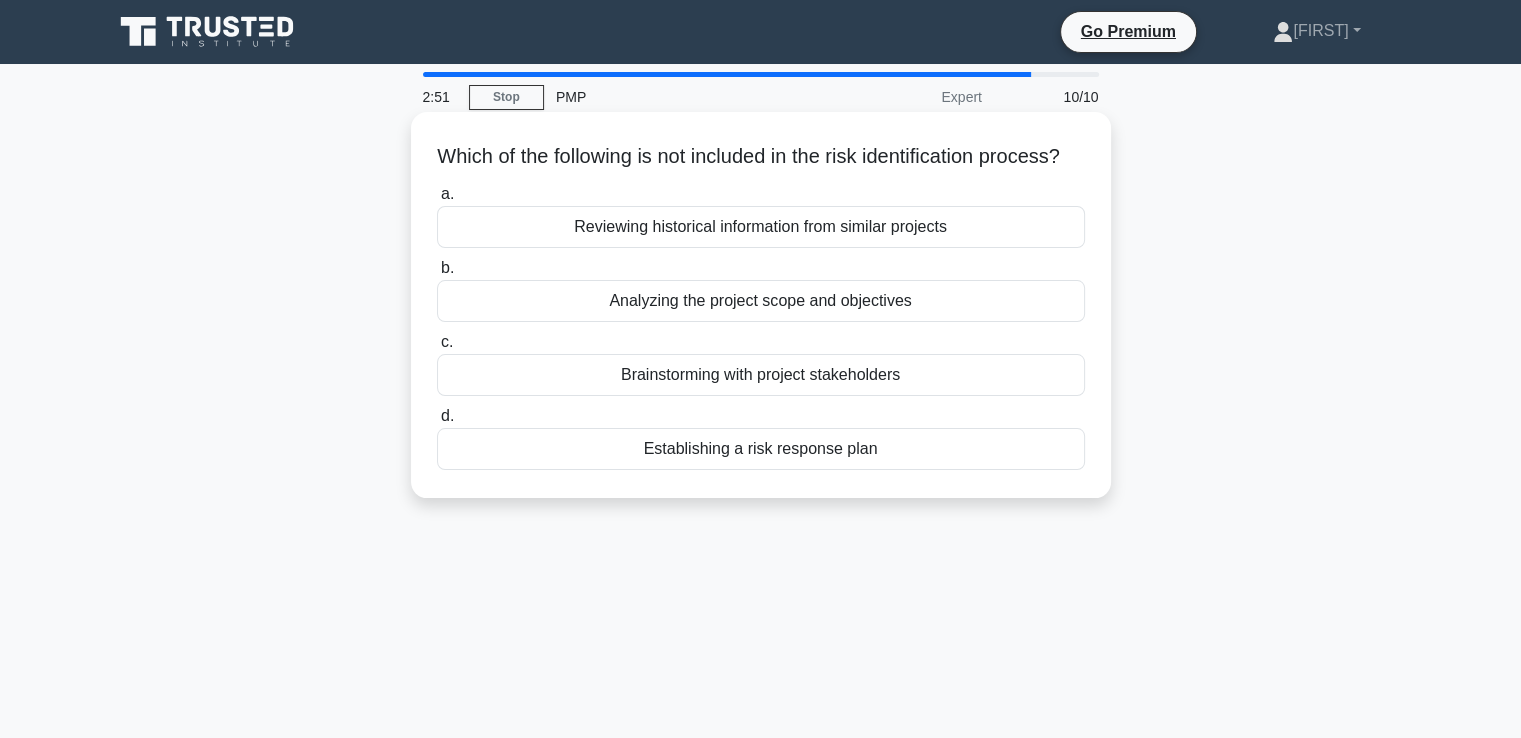 click on "Establishing a risk response plan" at bounding box center (761, 449) 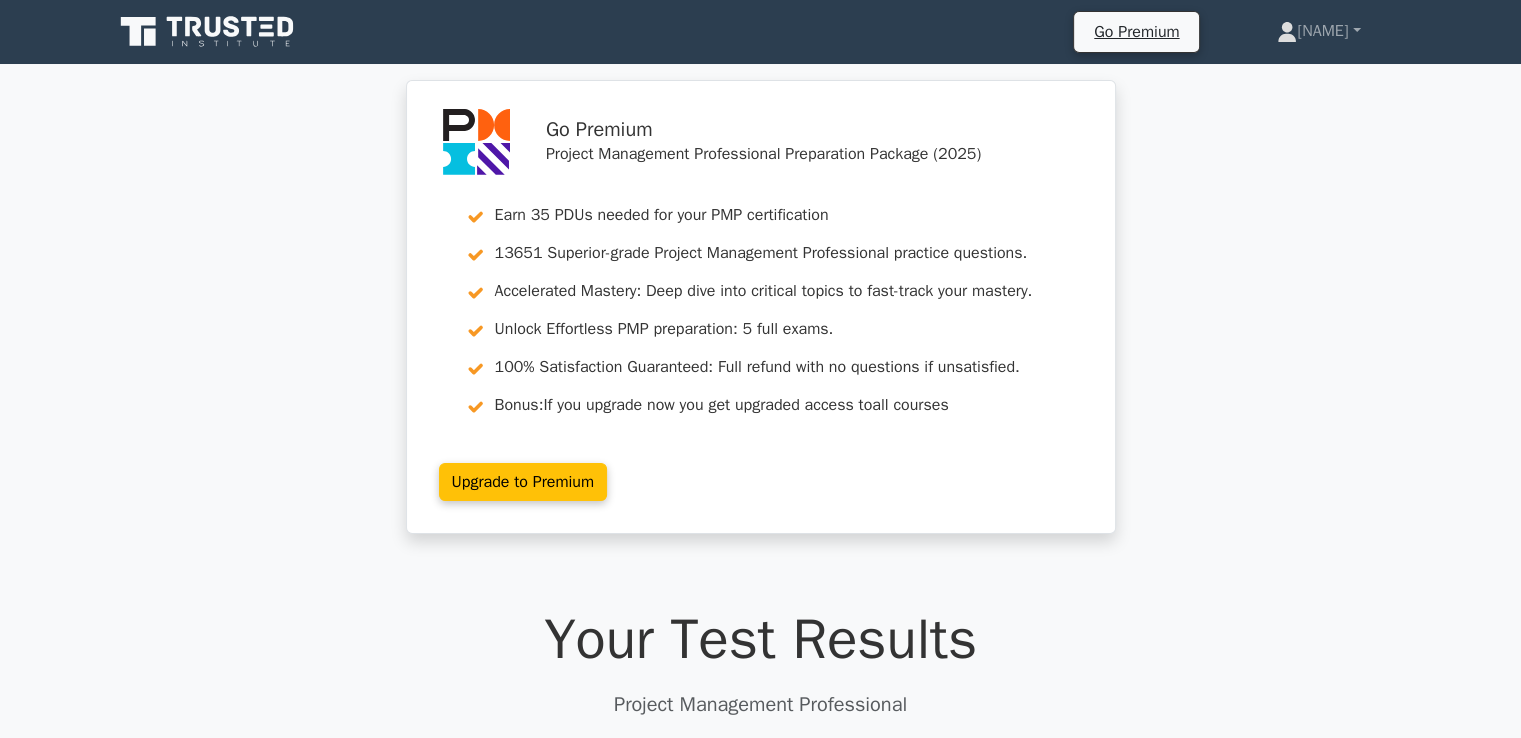 scroll, scrollTop: 200, scrollLeft: 0, axis: vertical 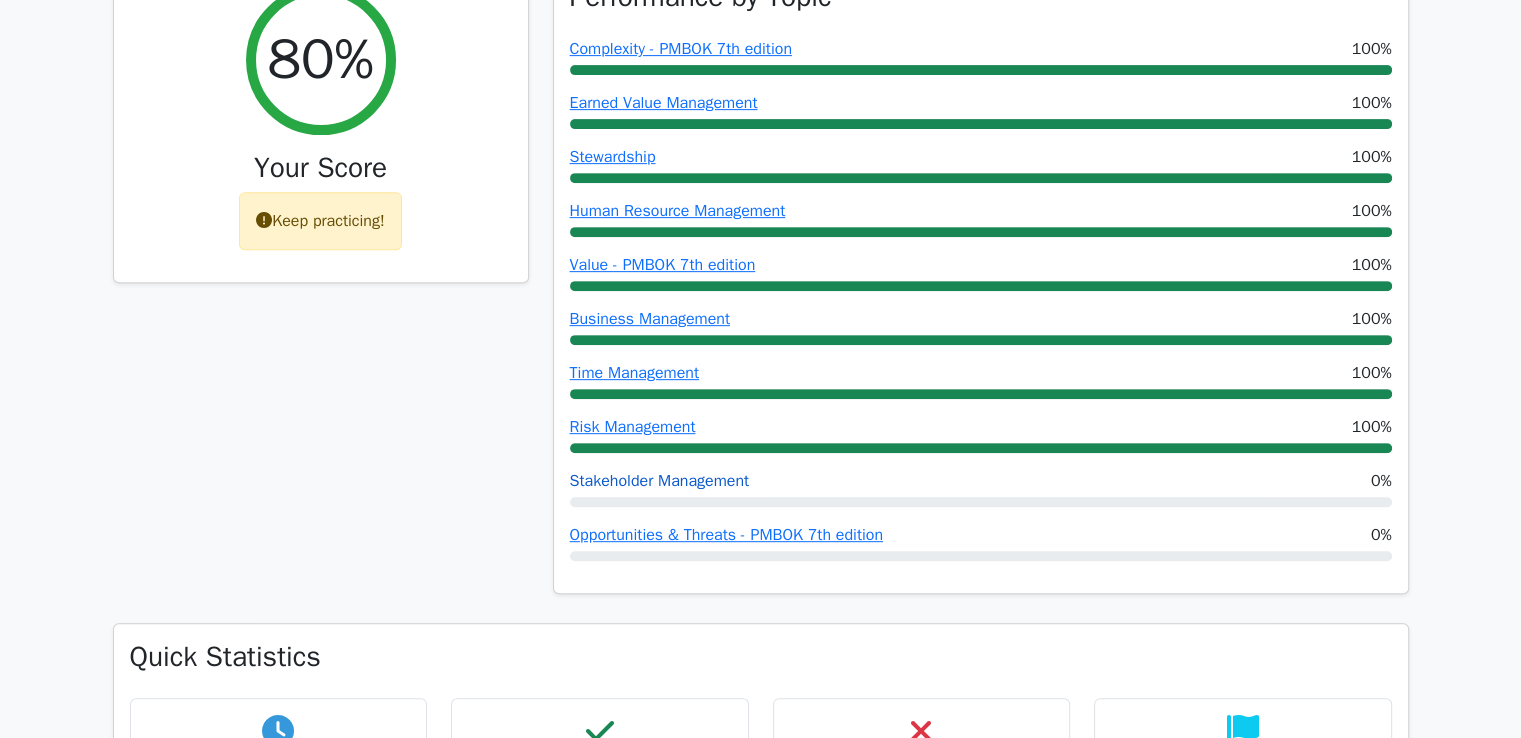 click on "Stakeholder Management" at bounding box center (660, 481) 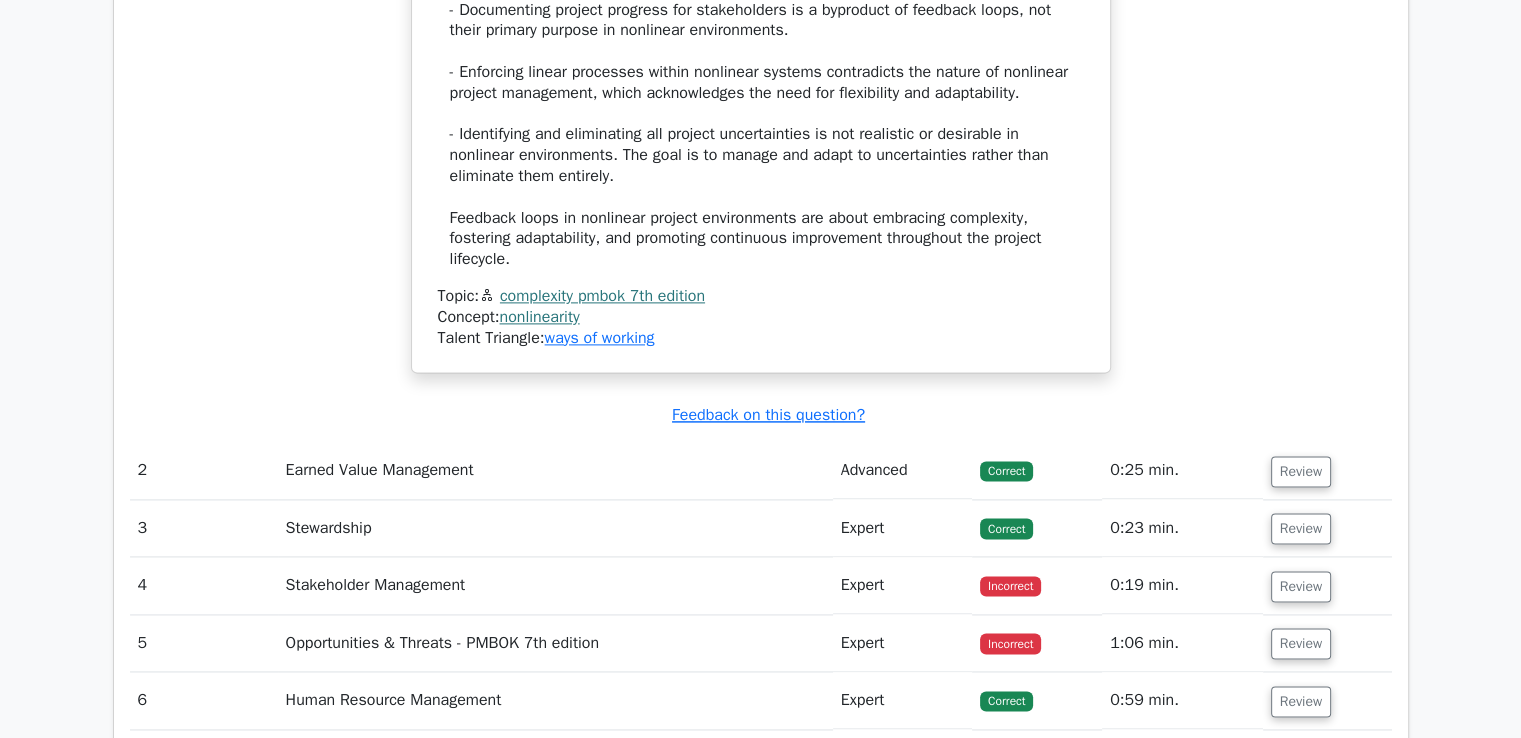 scroll, scrollTop: 3000, scrollLeft: 0, axis: vertical 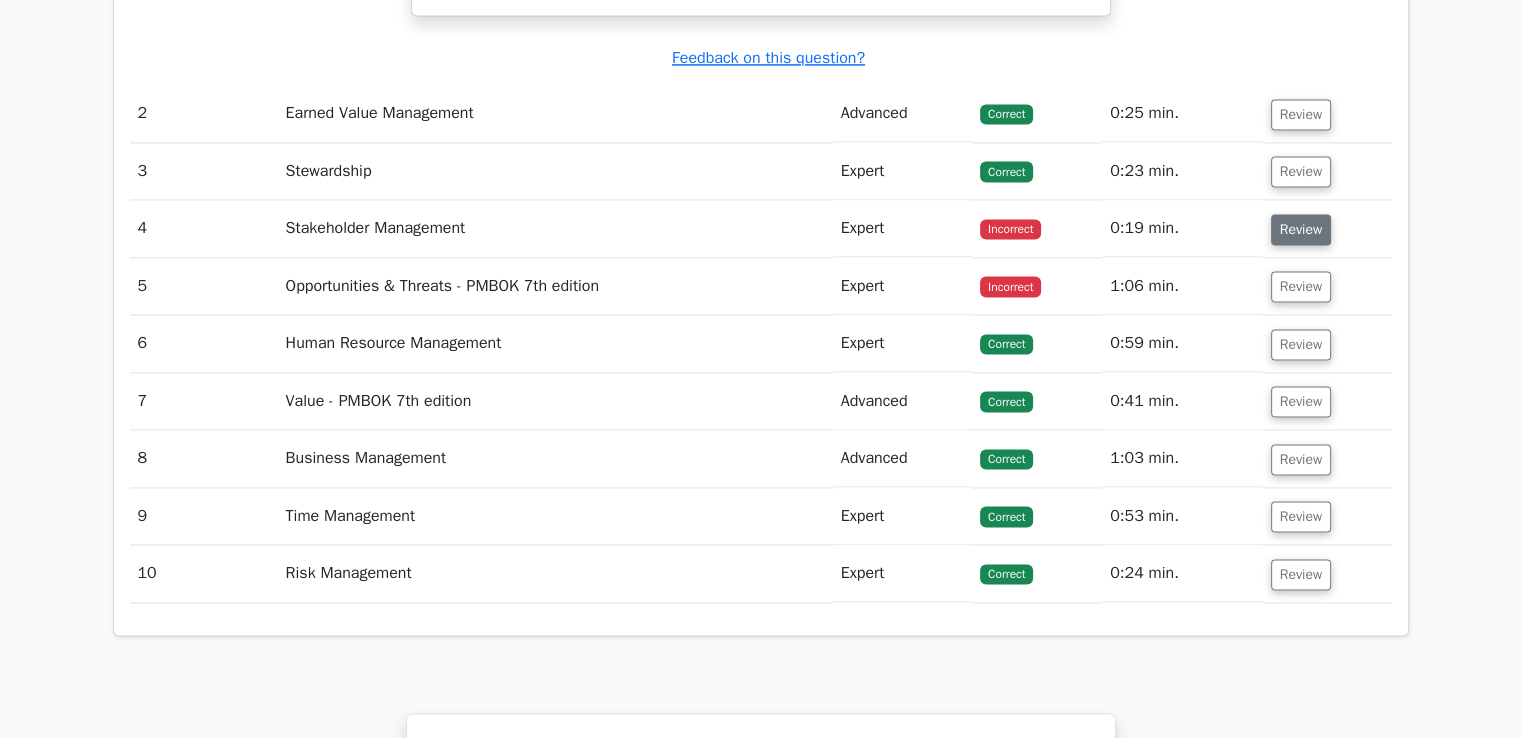 click on "Review" at bounding box center [1301, 229] 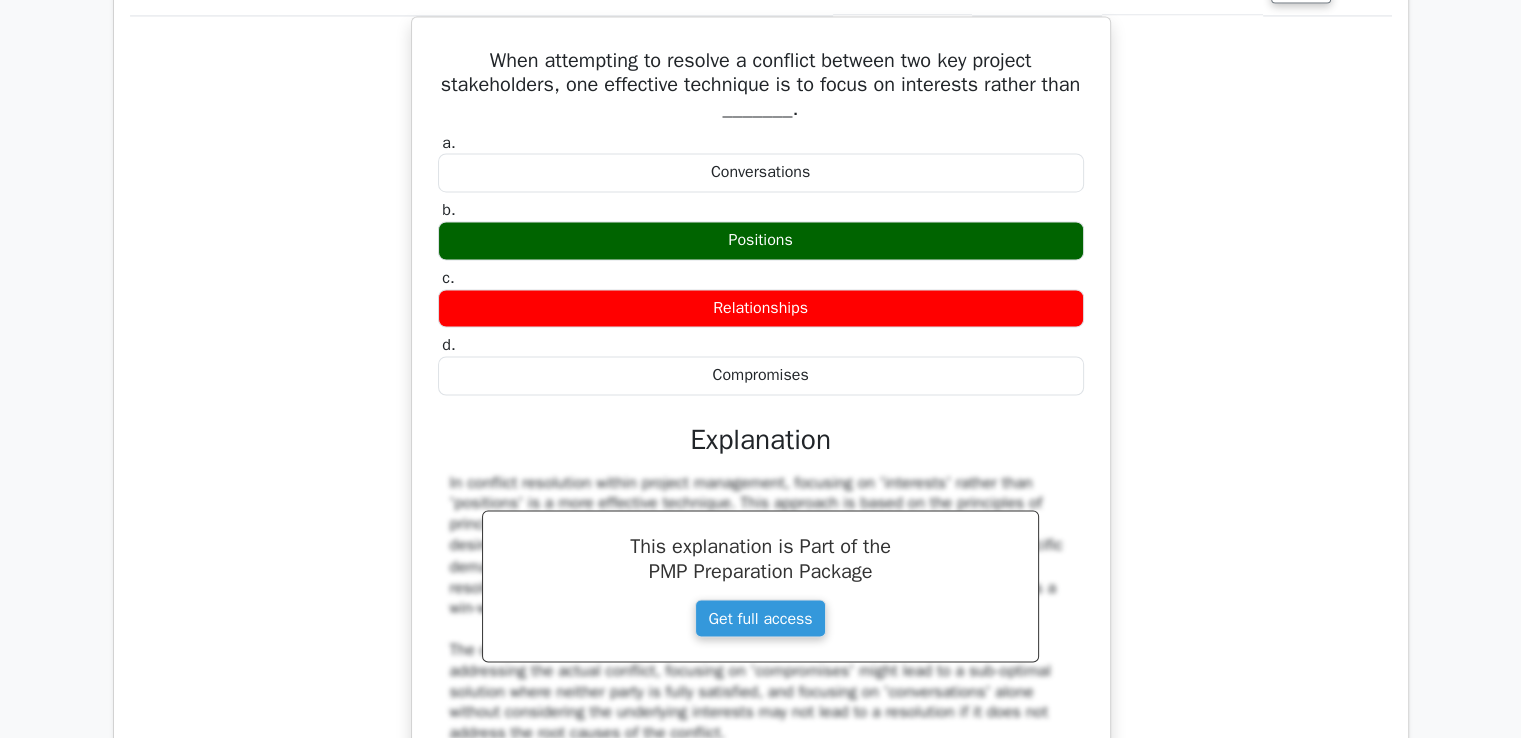 scroll, scrollTop: 3600, scrollLeft: 0, axis: vertical 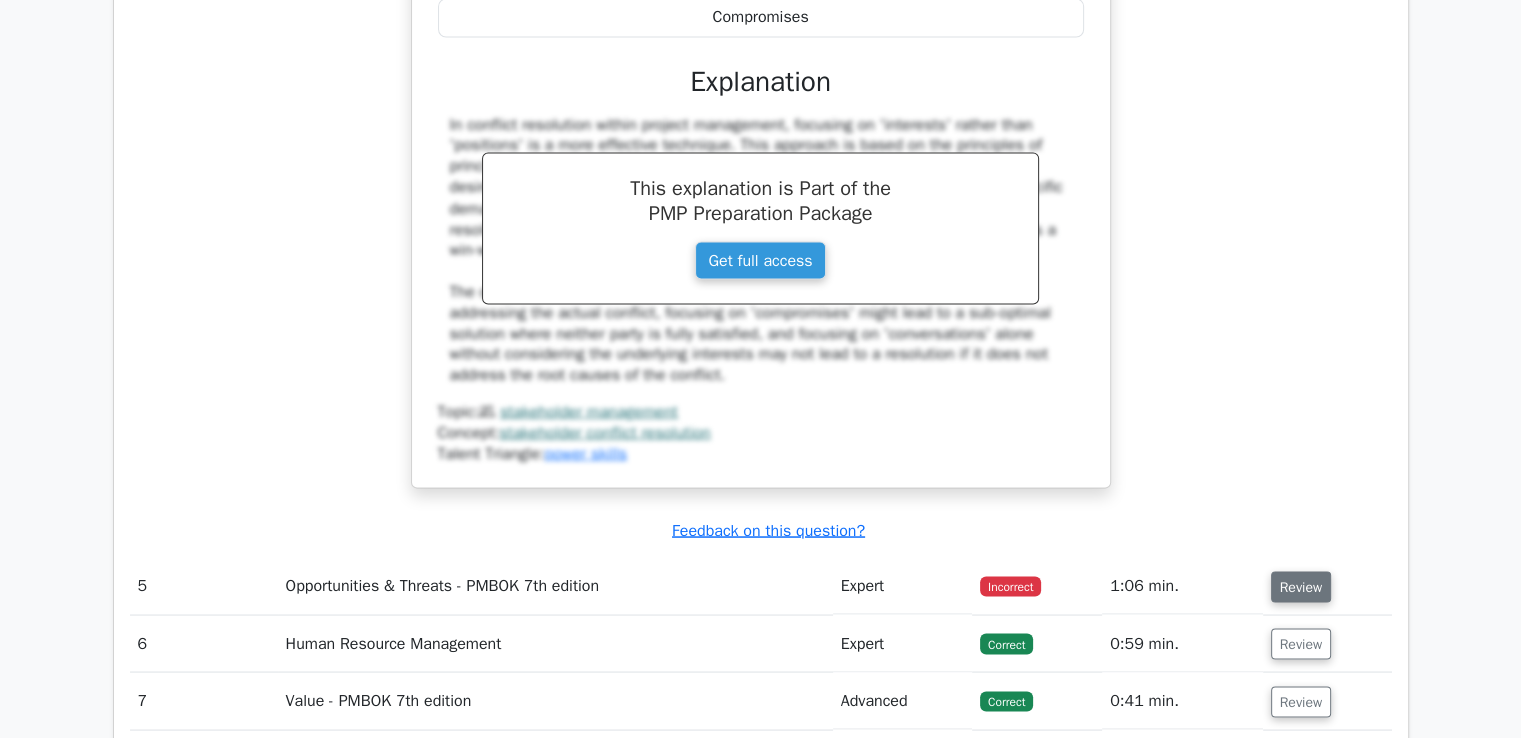 click on "Review" at bounding box center [1301, 586] 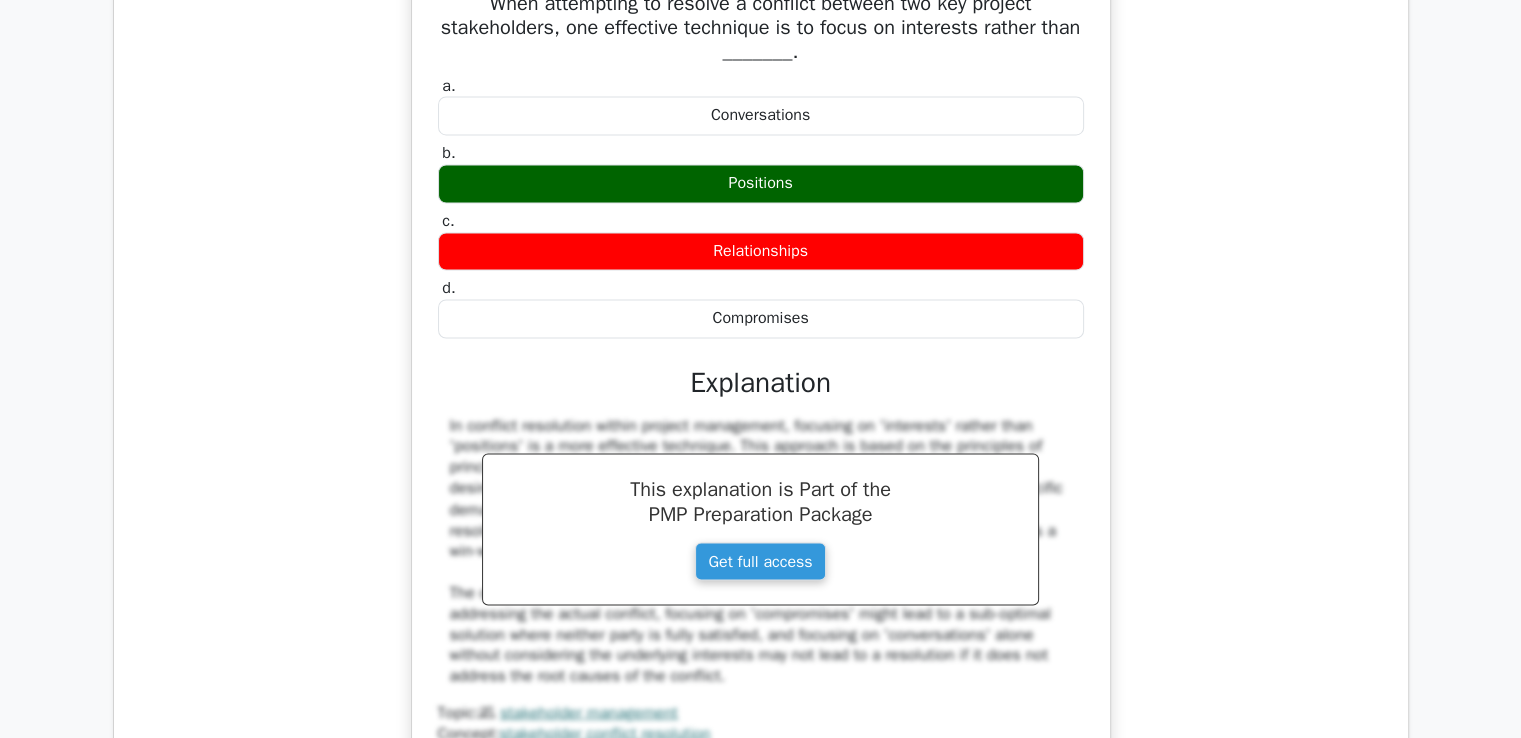 scroll, scrollTop: 3200, scrollLeft: 0, axis: vertical 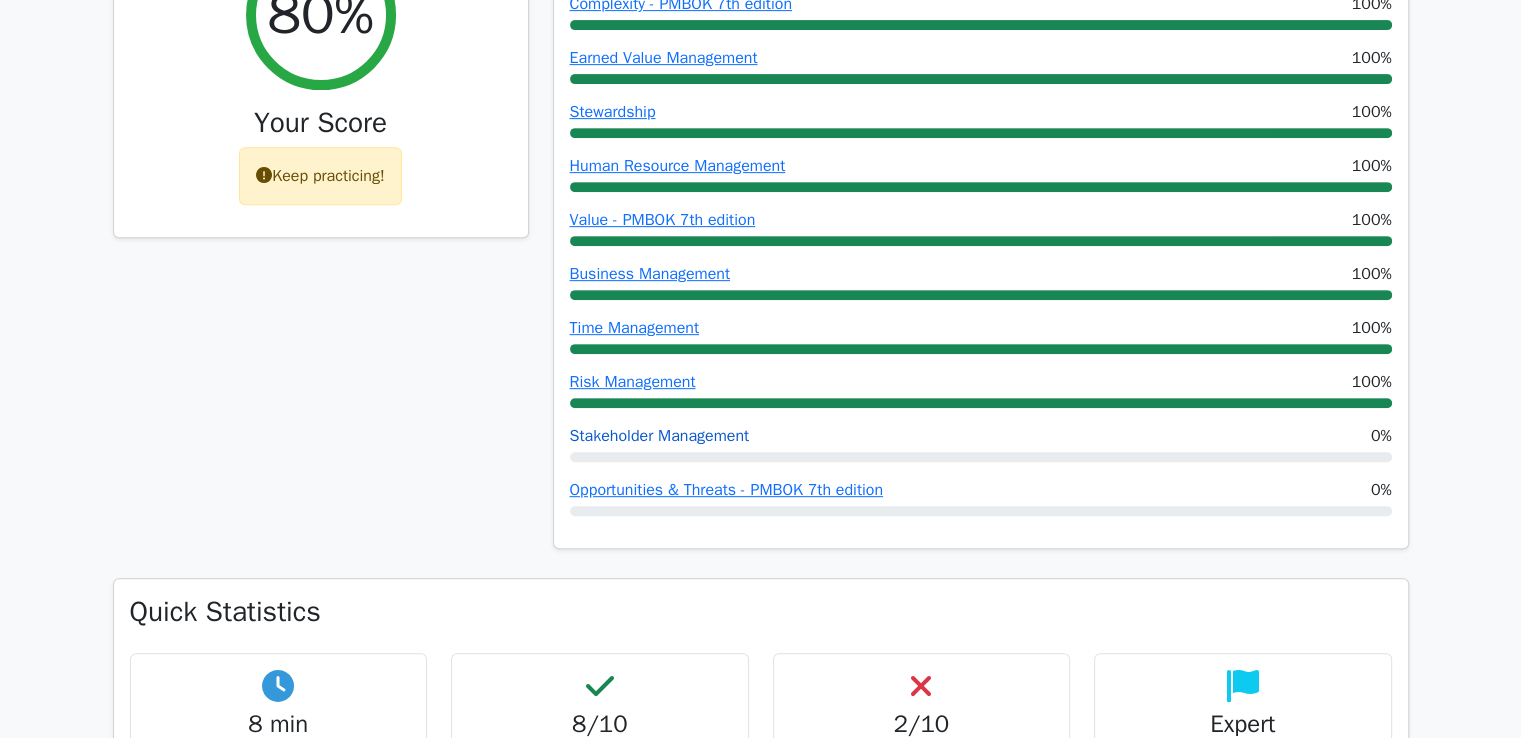click on "Stakeholder Management" at bounding box center [660, 436] 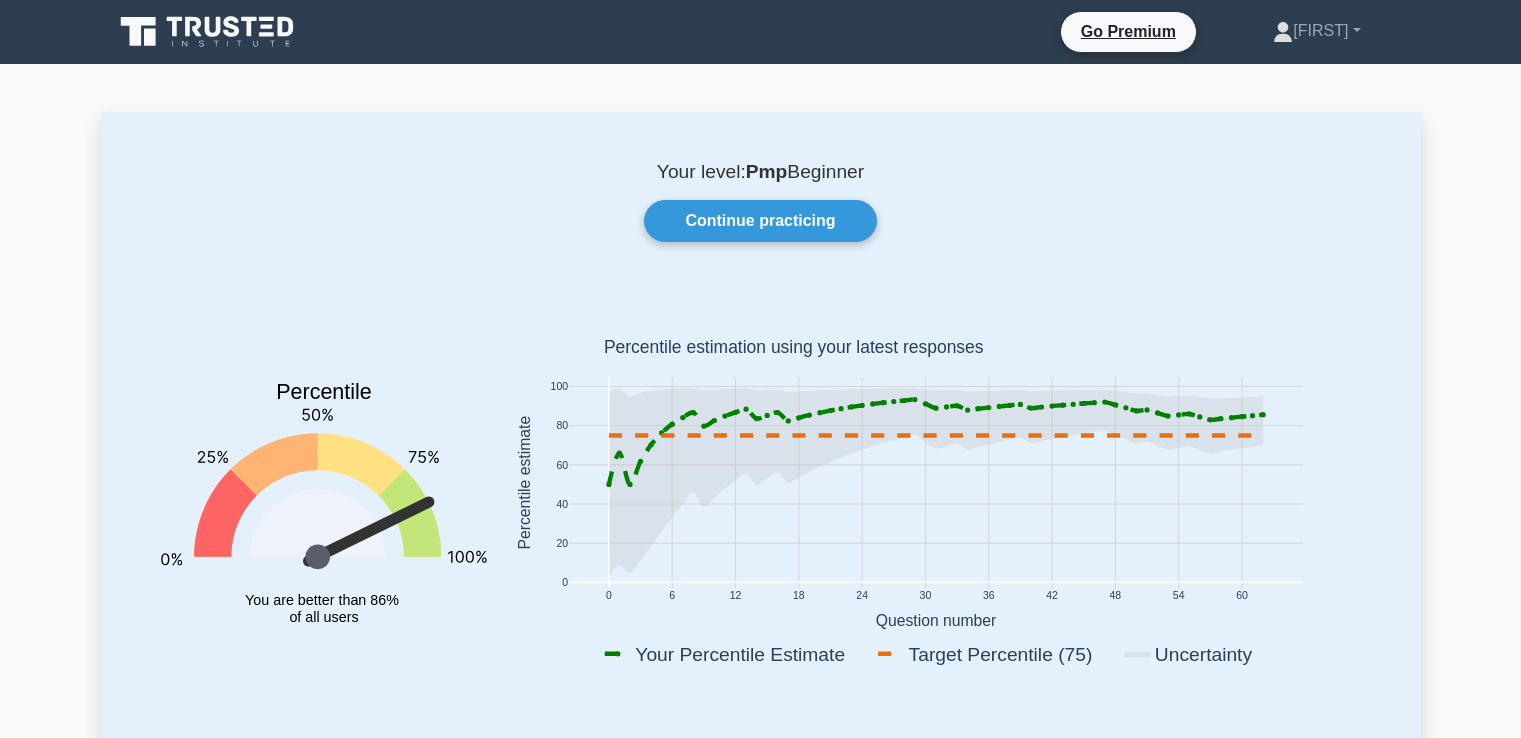 scroll, scrollTop: 0, scrollLeft: 0, axis: both 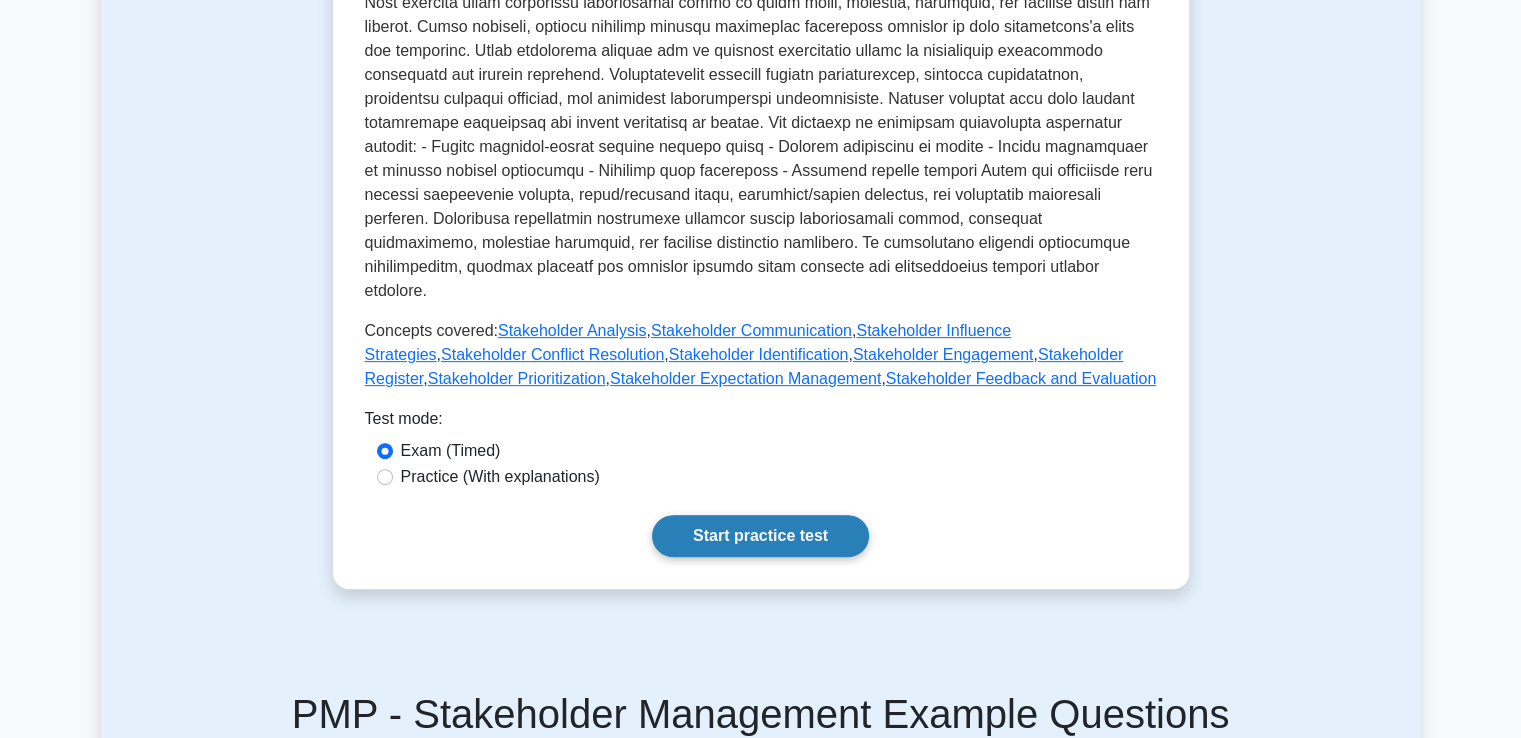 click on "Start practice test" at bounding box center [760, 536] 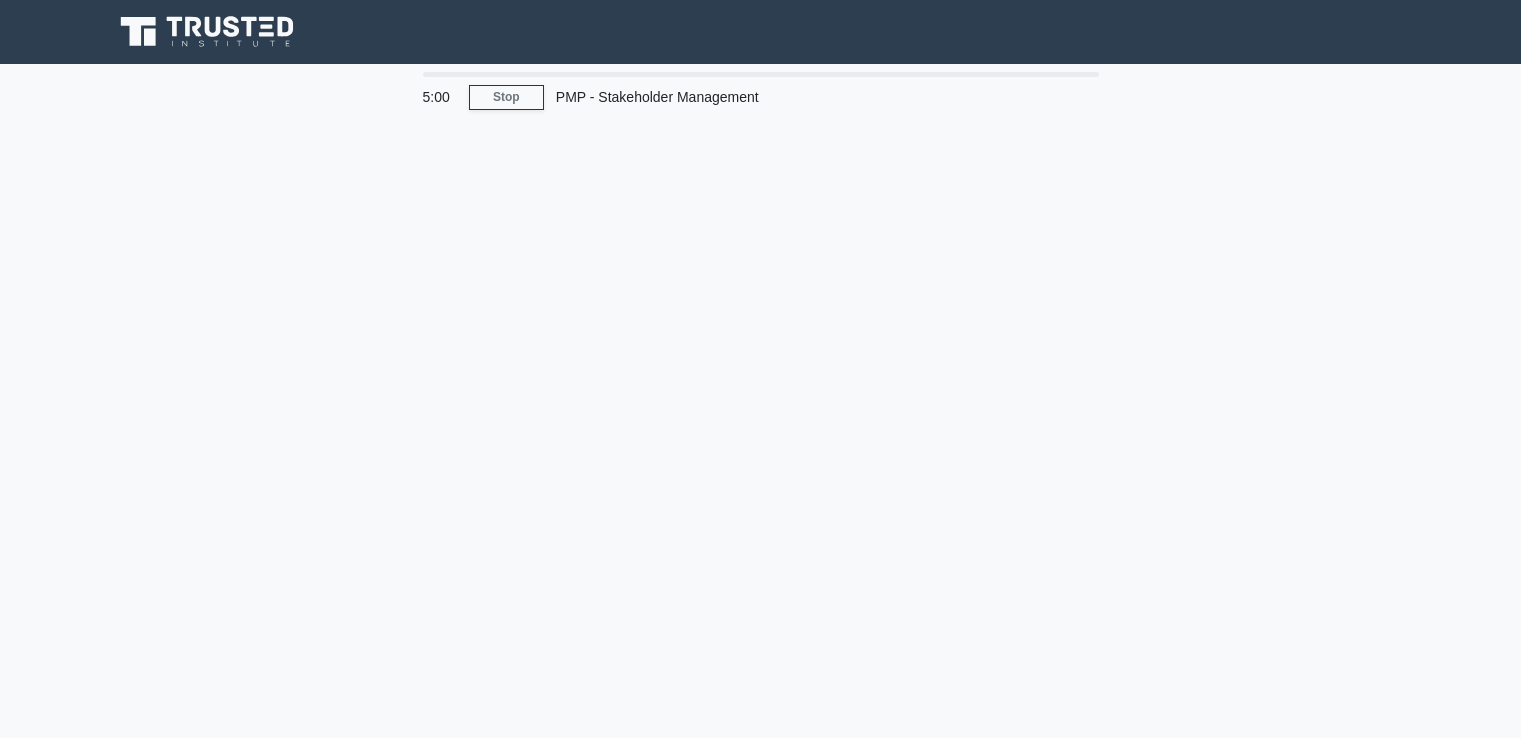 scroll, scrollTop: 0, scrollLeft: 0, axis: both 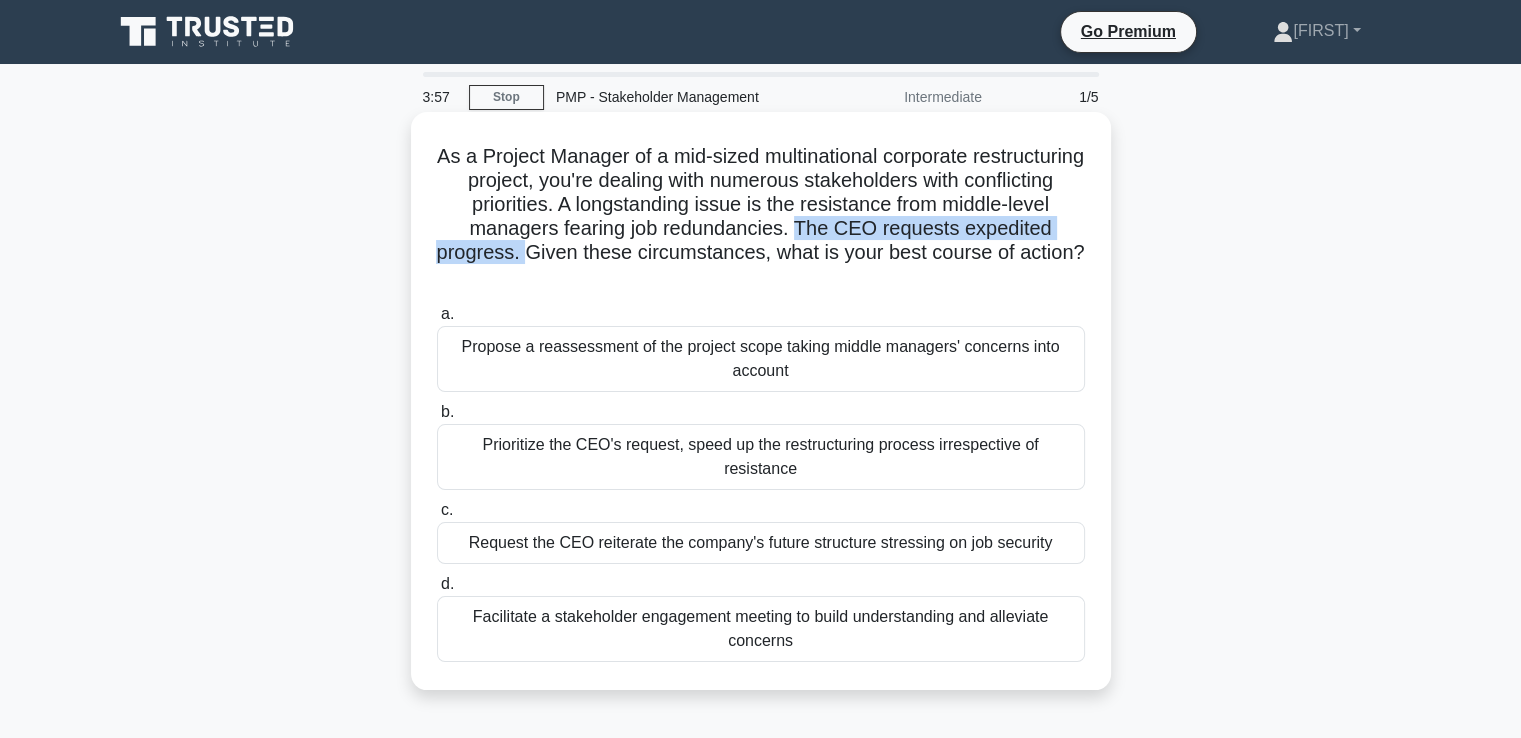 drag, startPoint x: 904, startPoint y: 227, endPoint x: 648, endPoint y: 258, distance: 257.87012 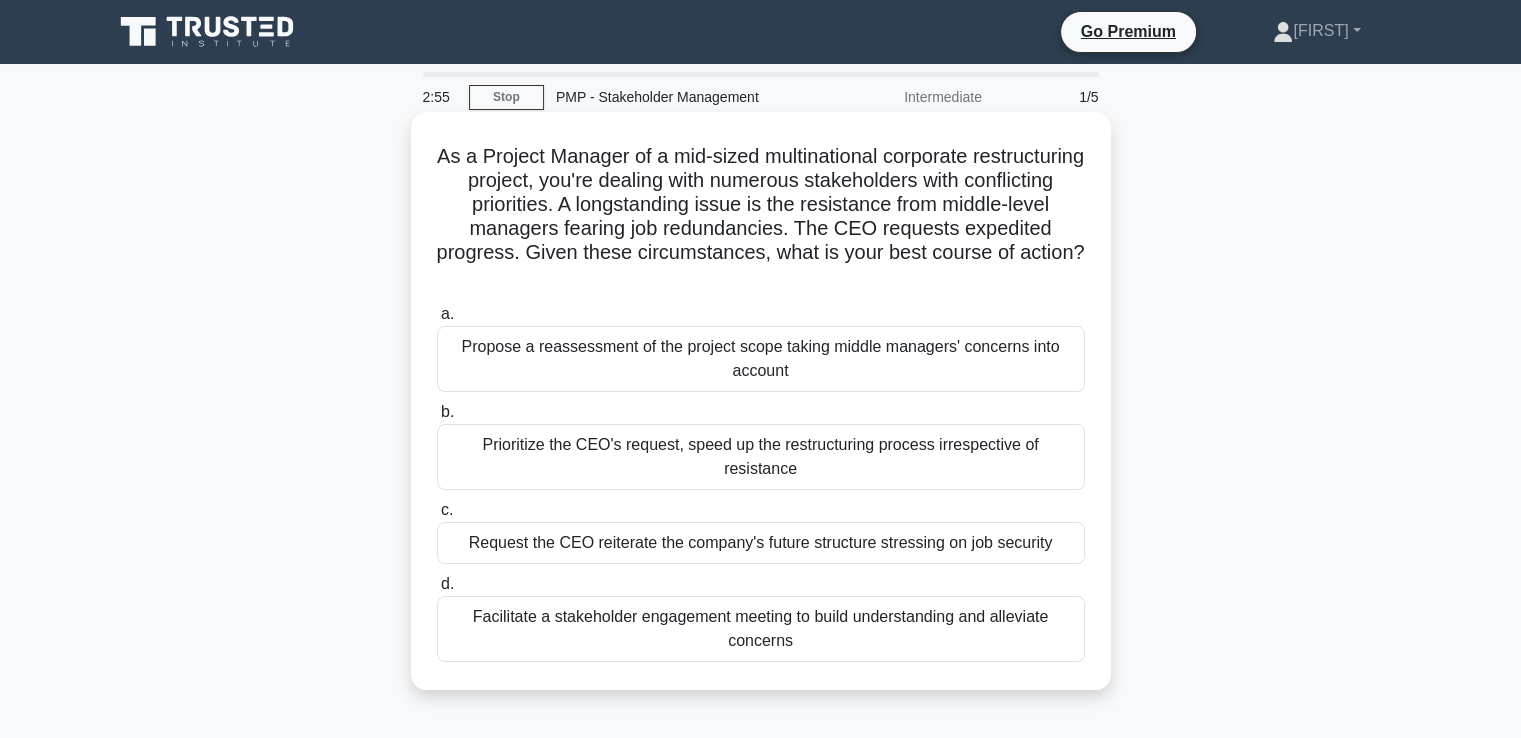 click on "Facilitate a stakeholder engagement meeting to build understanding and alleviate concerns" at bounding box center [761, 629] 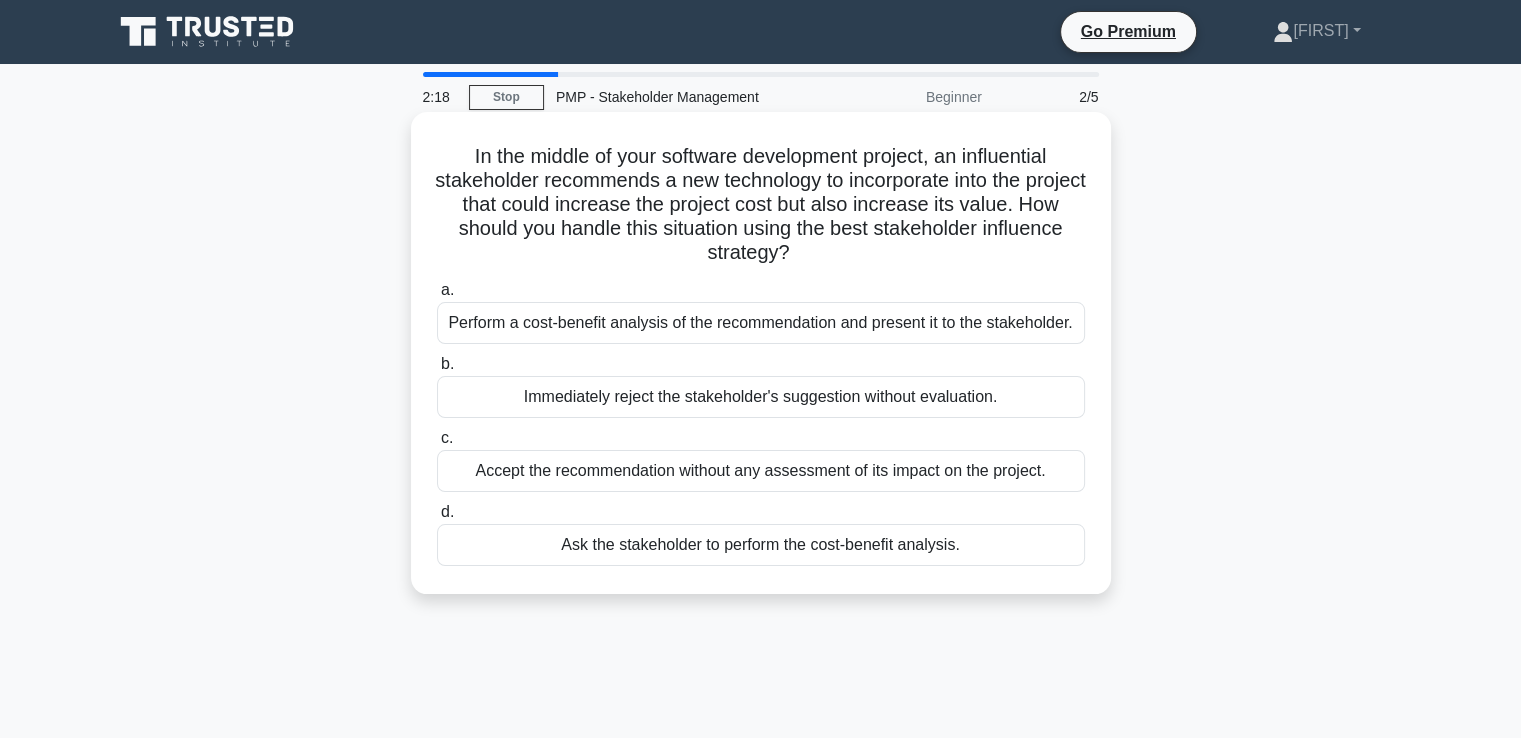click on "Perform a cost-benefit analysis of the recommendation and present it to the stakeholder." at bounding box center [761, 323] 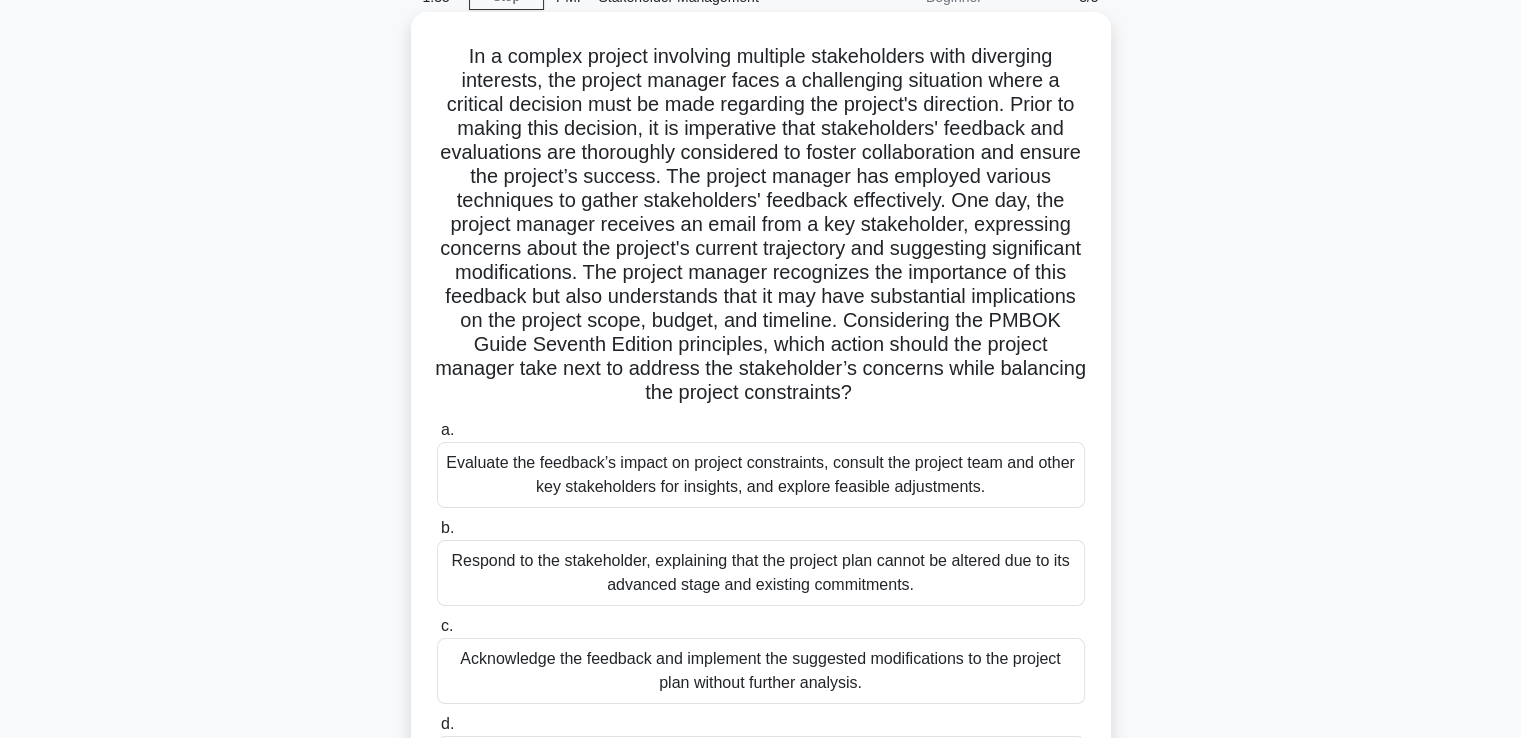 scroll, scrollTop: 200, scrollLeft: 0, axis: vertical 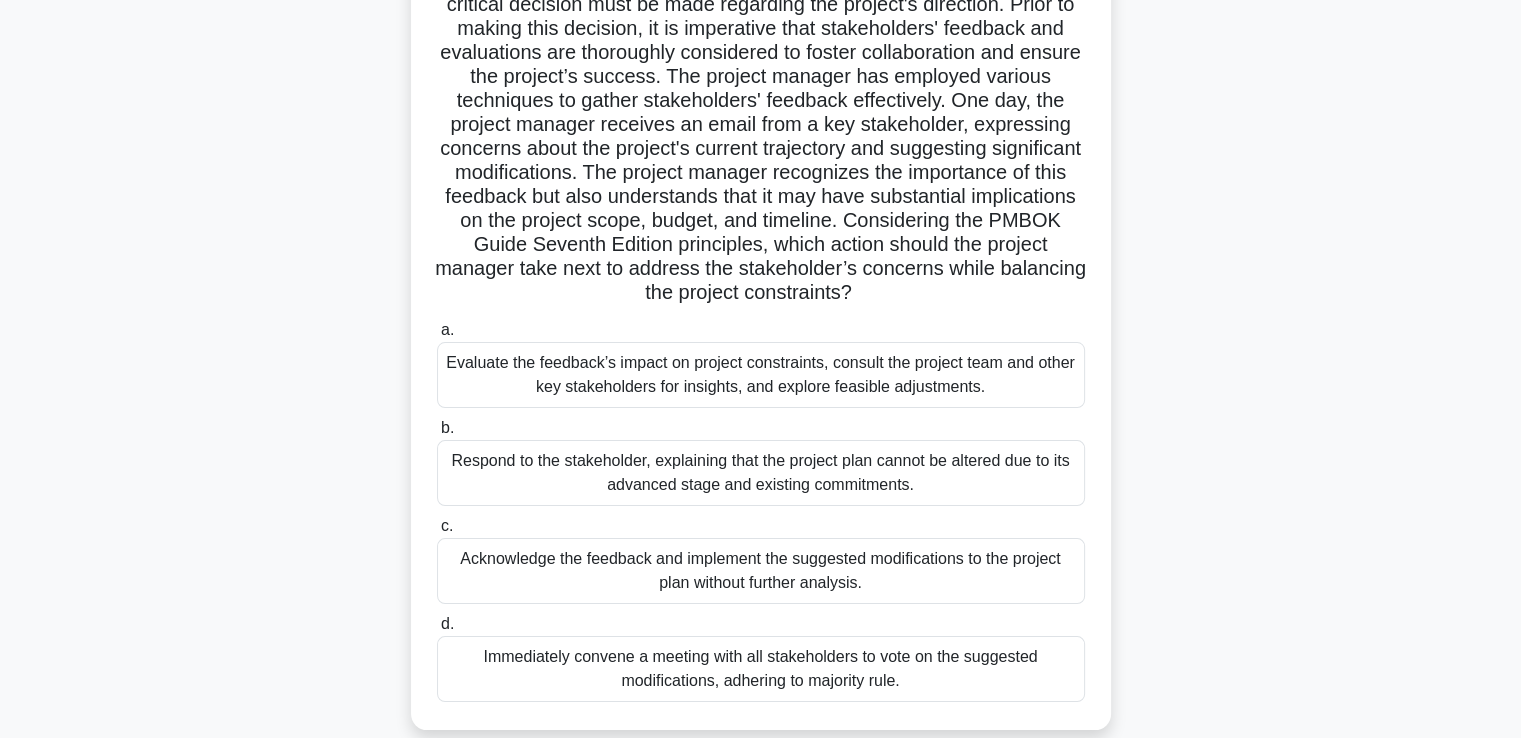 click on "Evaluate the feedback’s impact on project constraints, consult the project team and other key stakeholders for insights, and explore feasible adjustments." at bounding box center (761, 375) 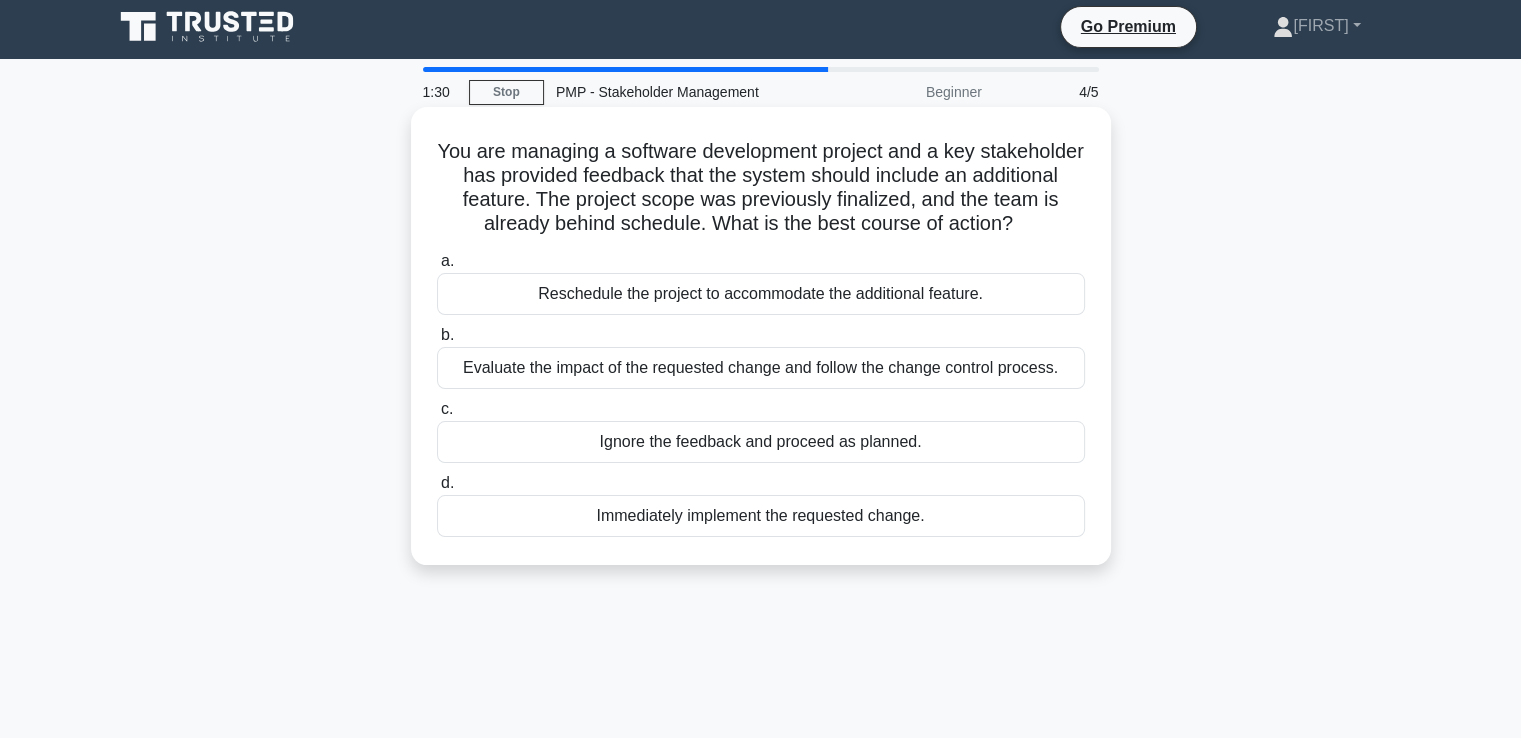 scroll, scrollTop: 0, scrollLeft: 0, axis: both 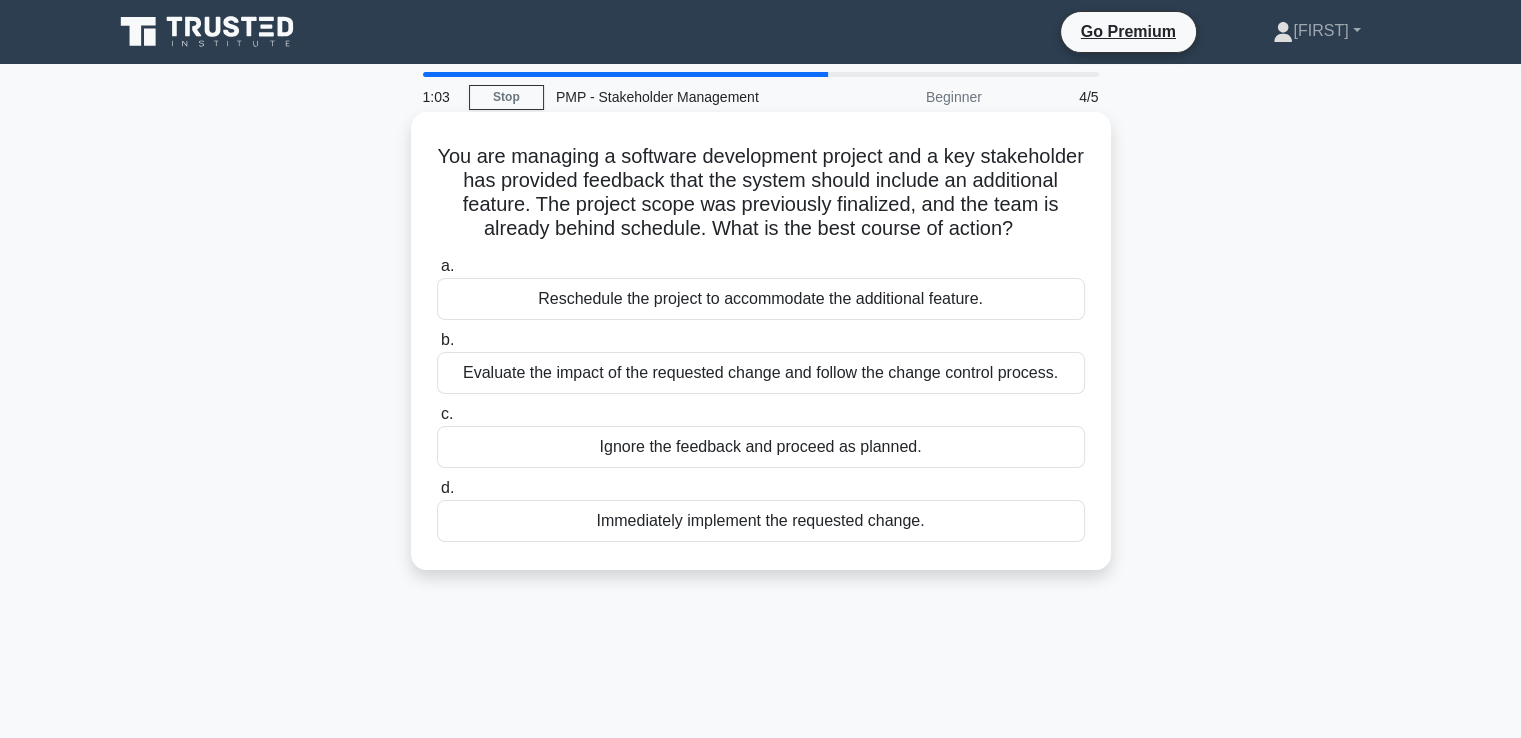 click on "Evaluate the impact of the requested change and follow the change control process." at bounding box center (761, 373) 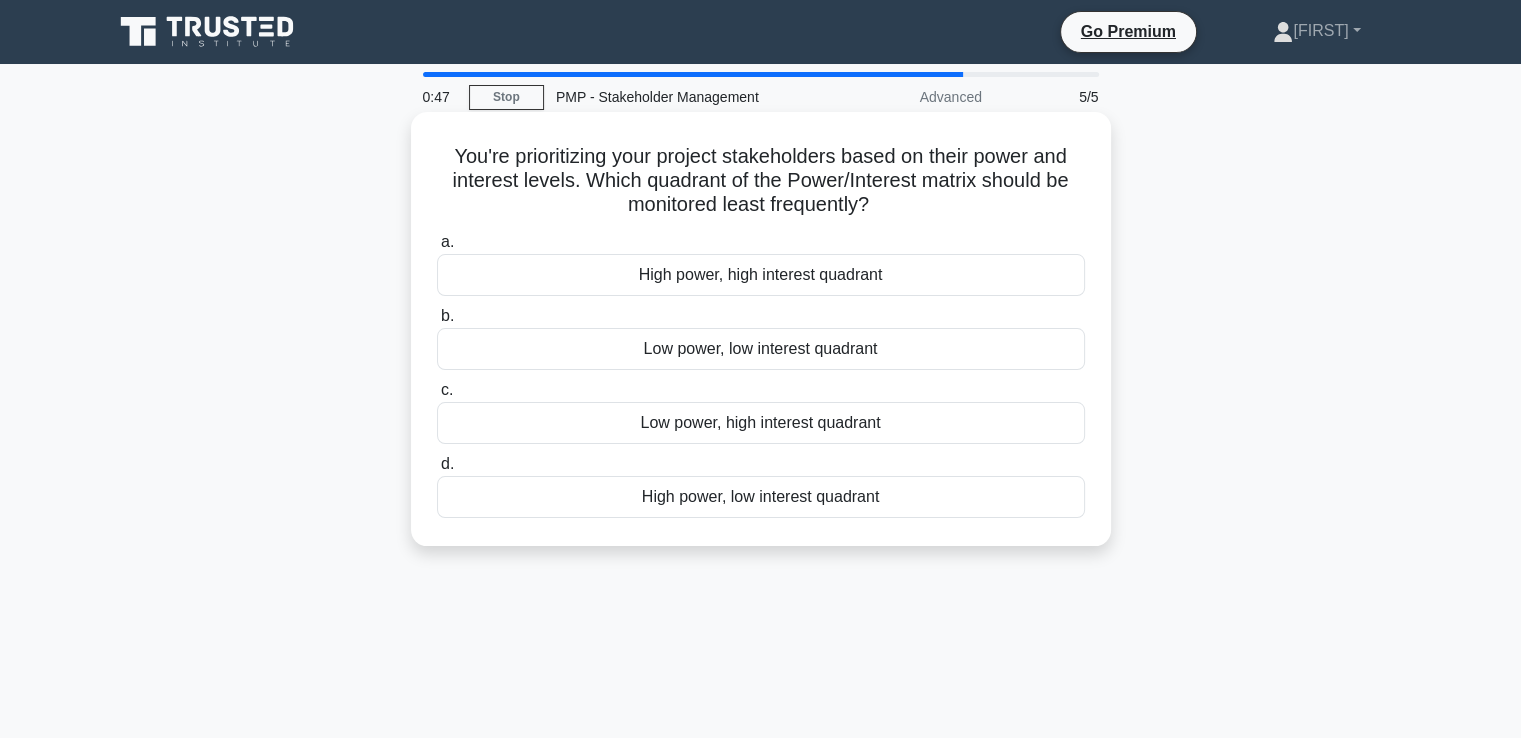 click on "Low power, low interest quadrant" at bounding box center [761, 349] 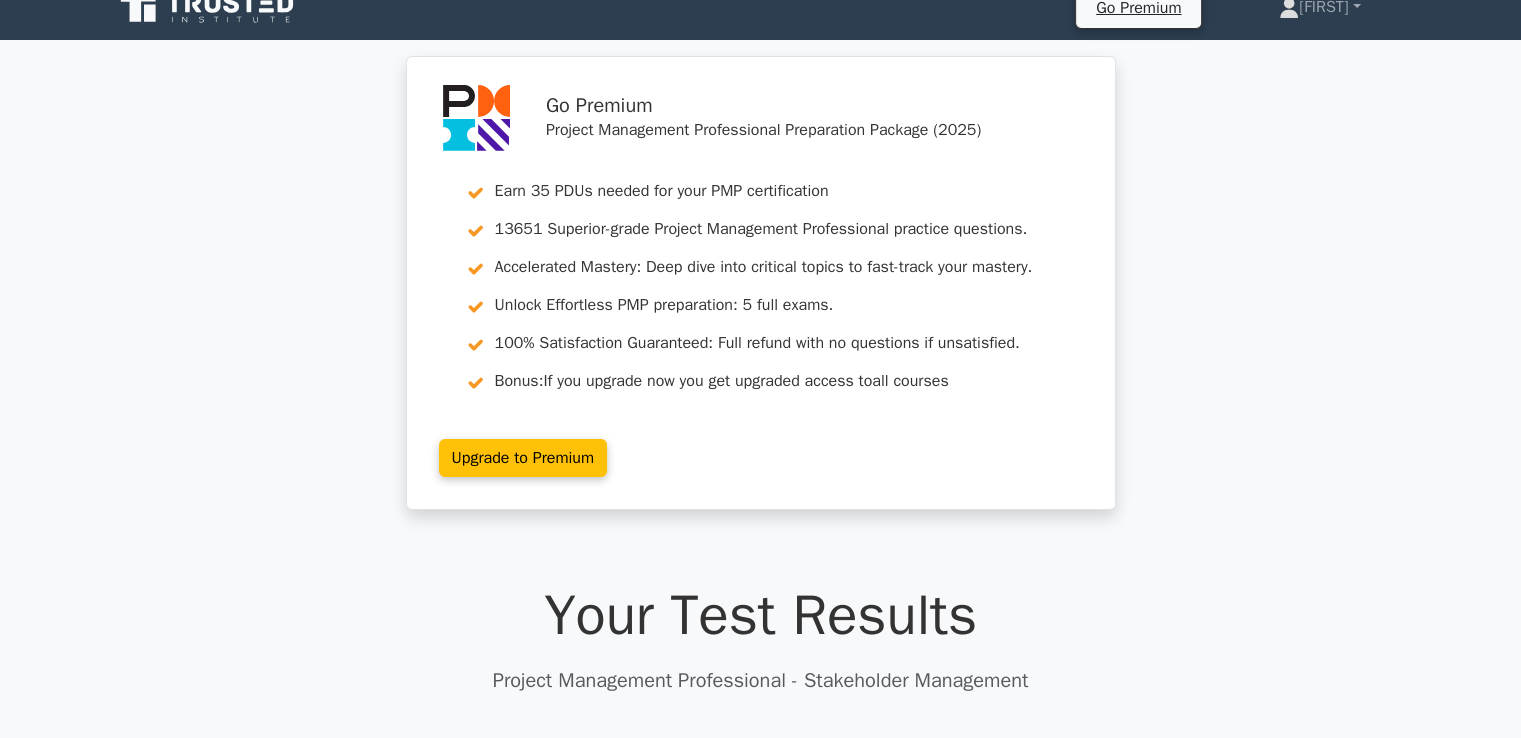 scroll, scrollTop: 100, scrollLeft: 0, axis: vertical 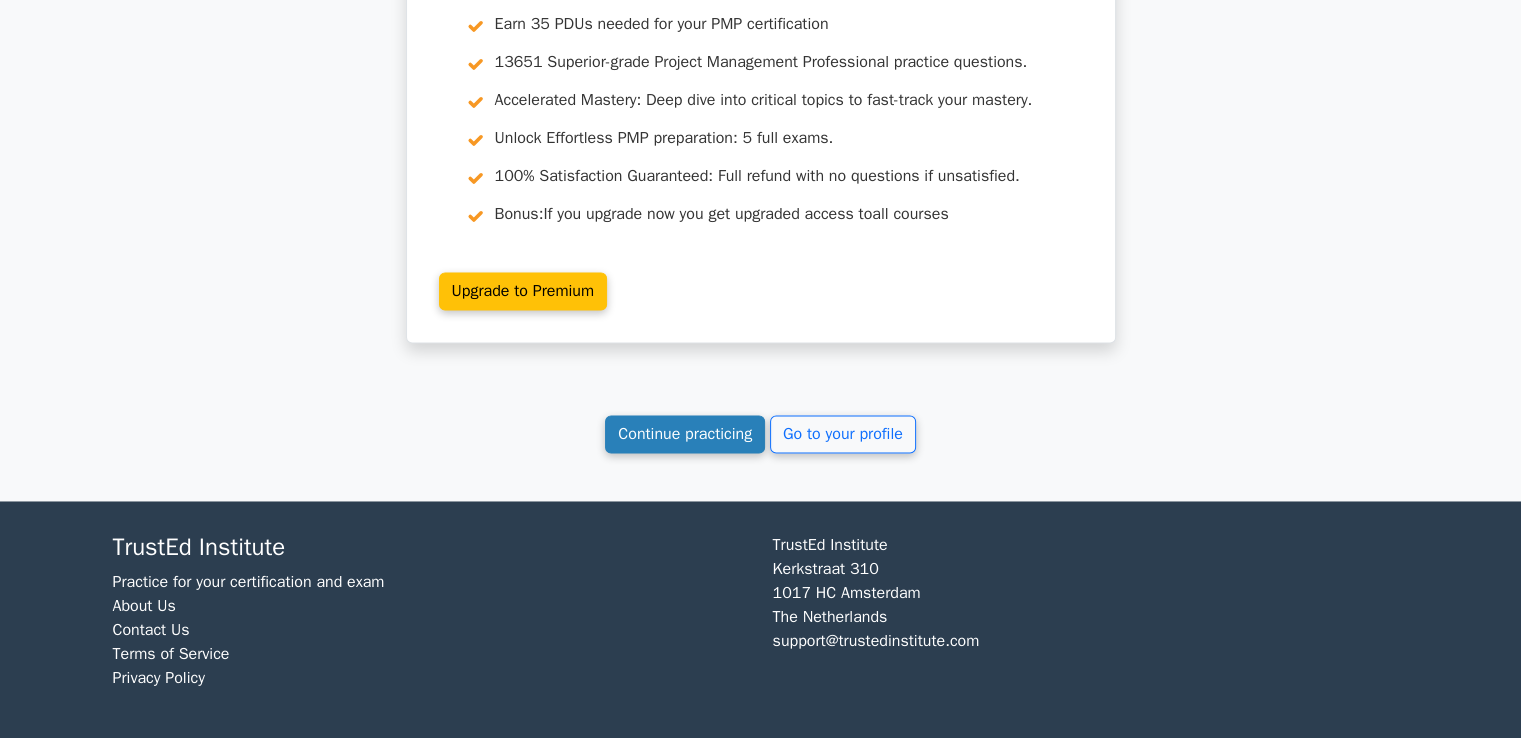 click on "Continue practicing" at bounding box center (685, 434) 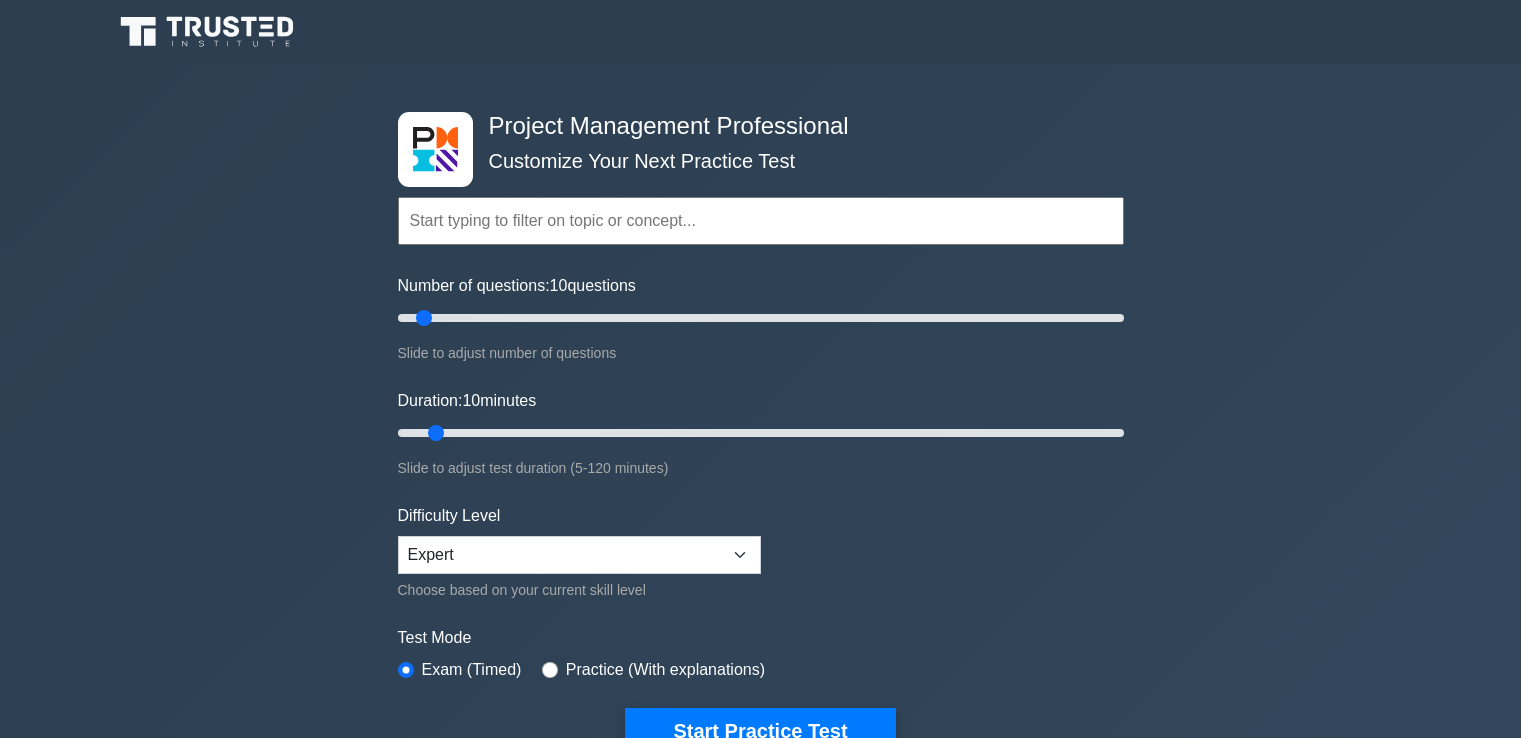 scroll, scrollTop: 0, scrollLeft: 0, axis: both 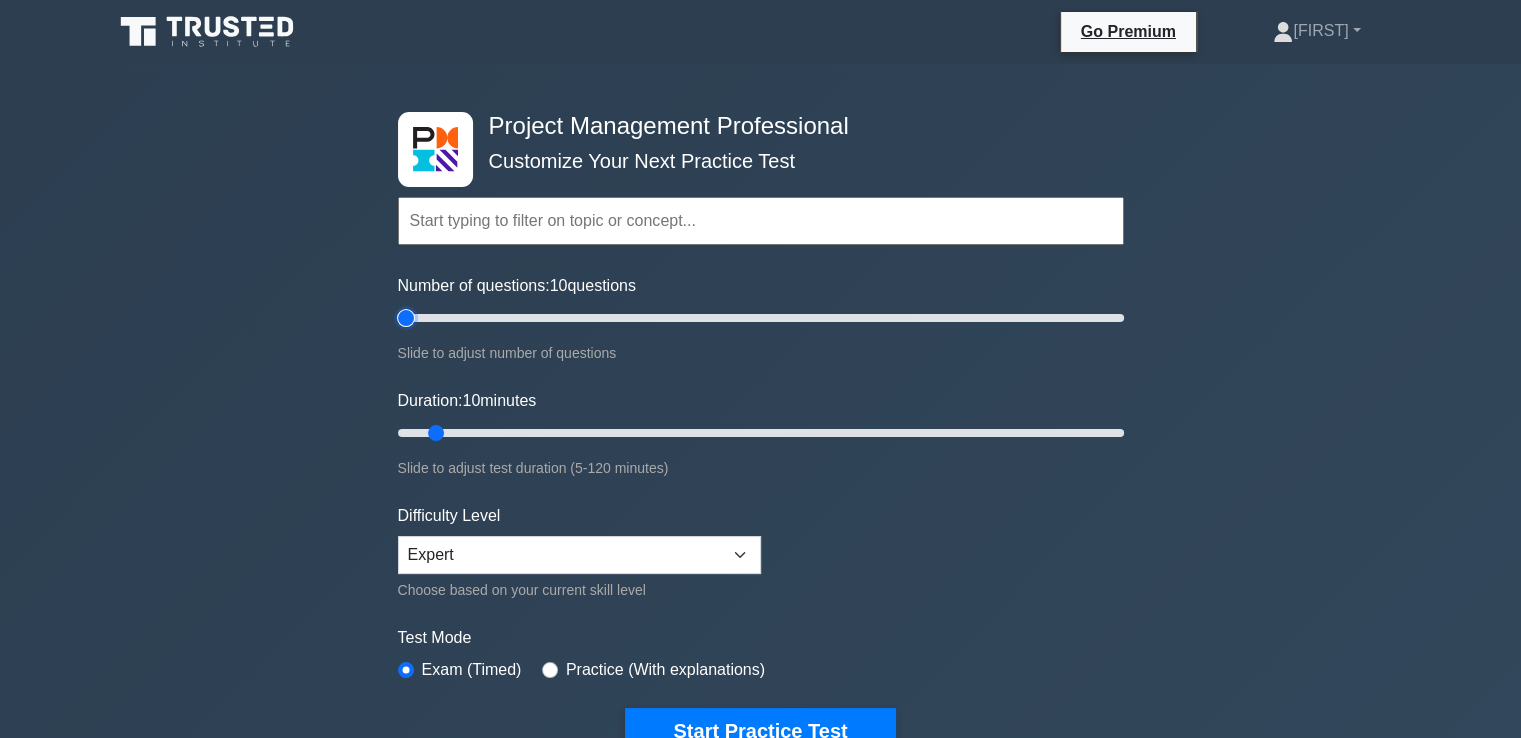 type on "5" 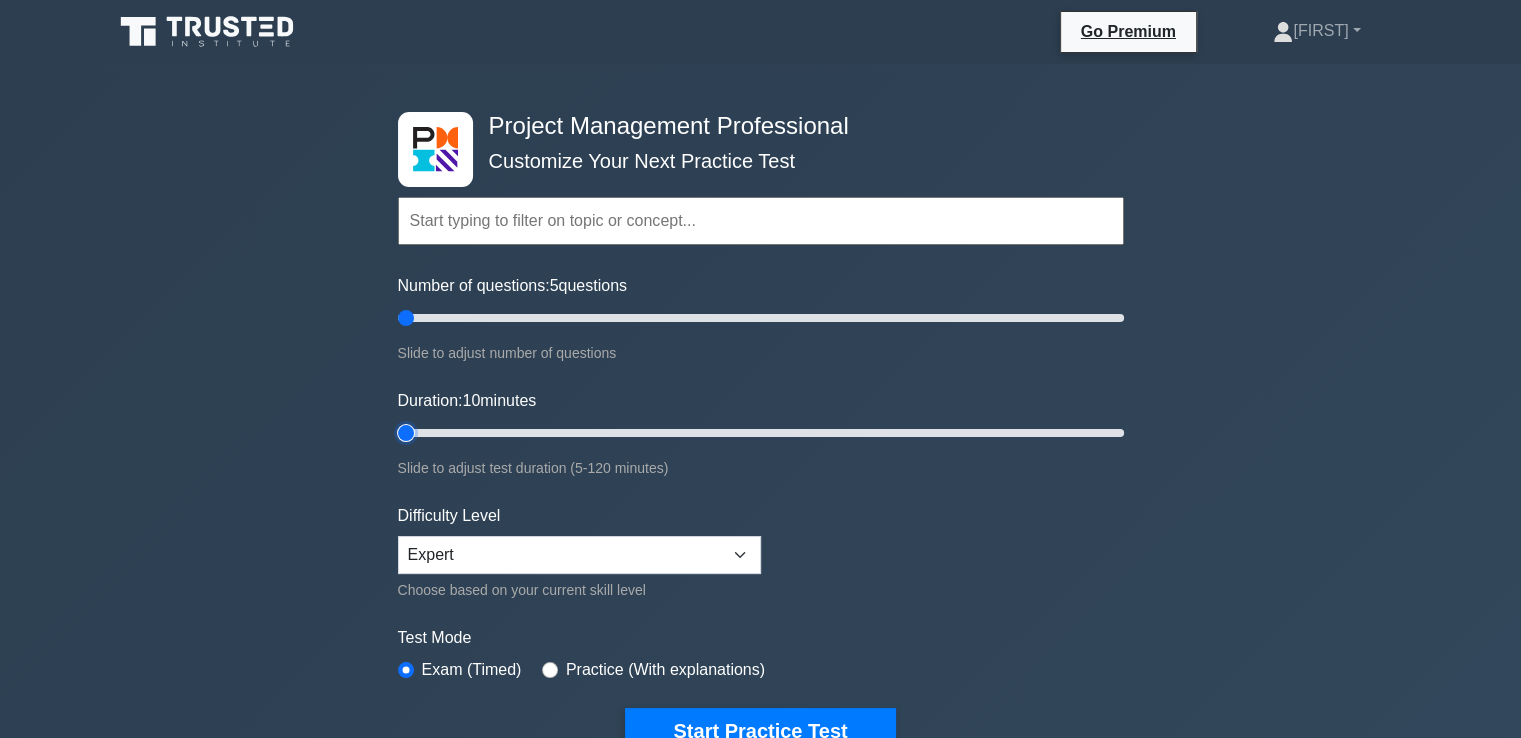 type on "5" 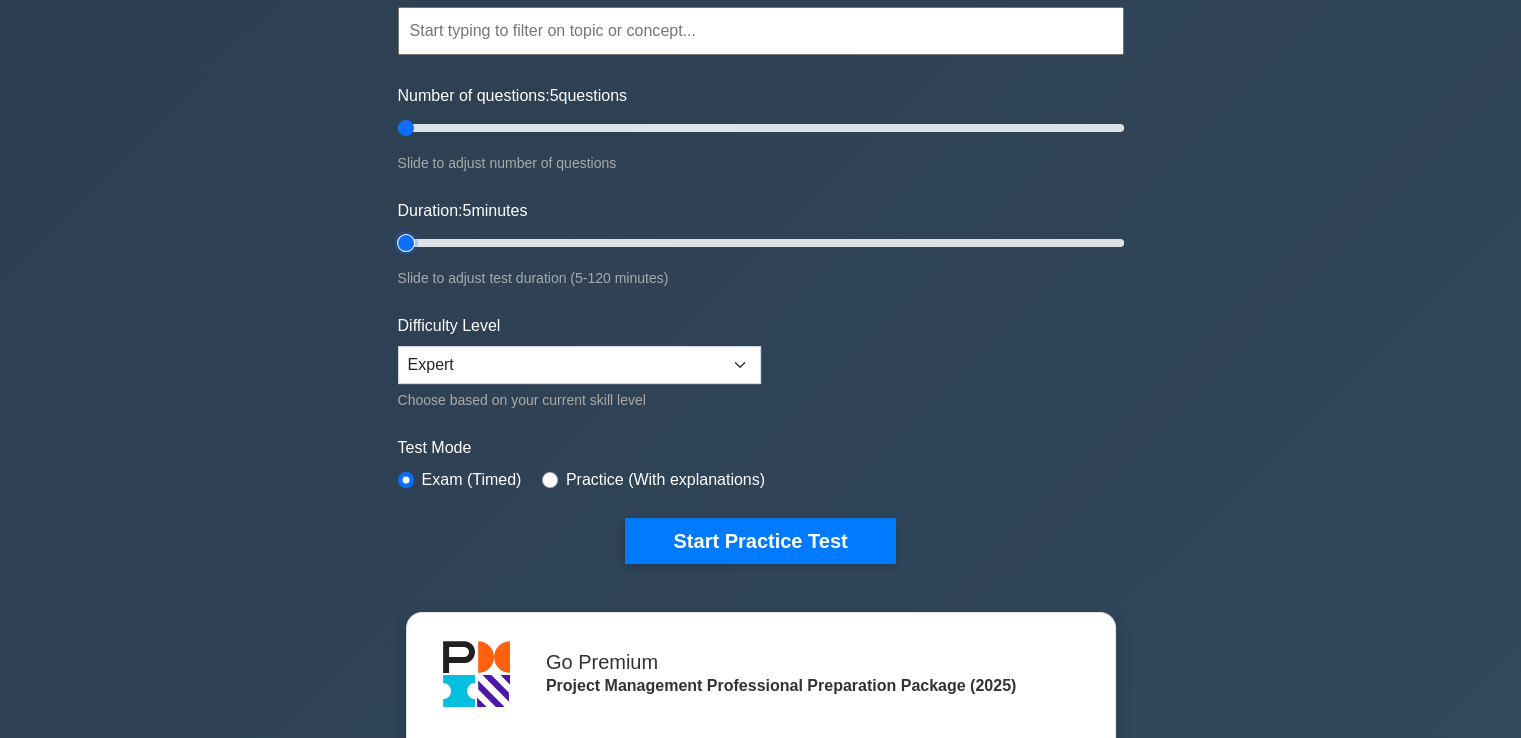 scroll, scrollTop: 200, scrollLeft: 0, axis: vertical 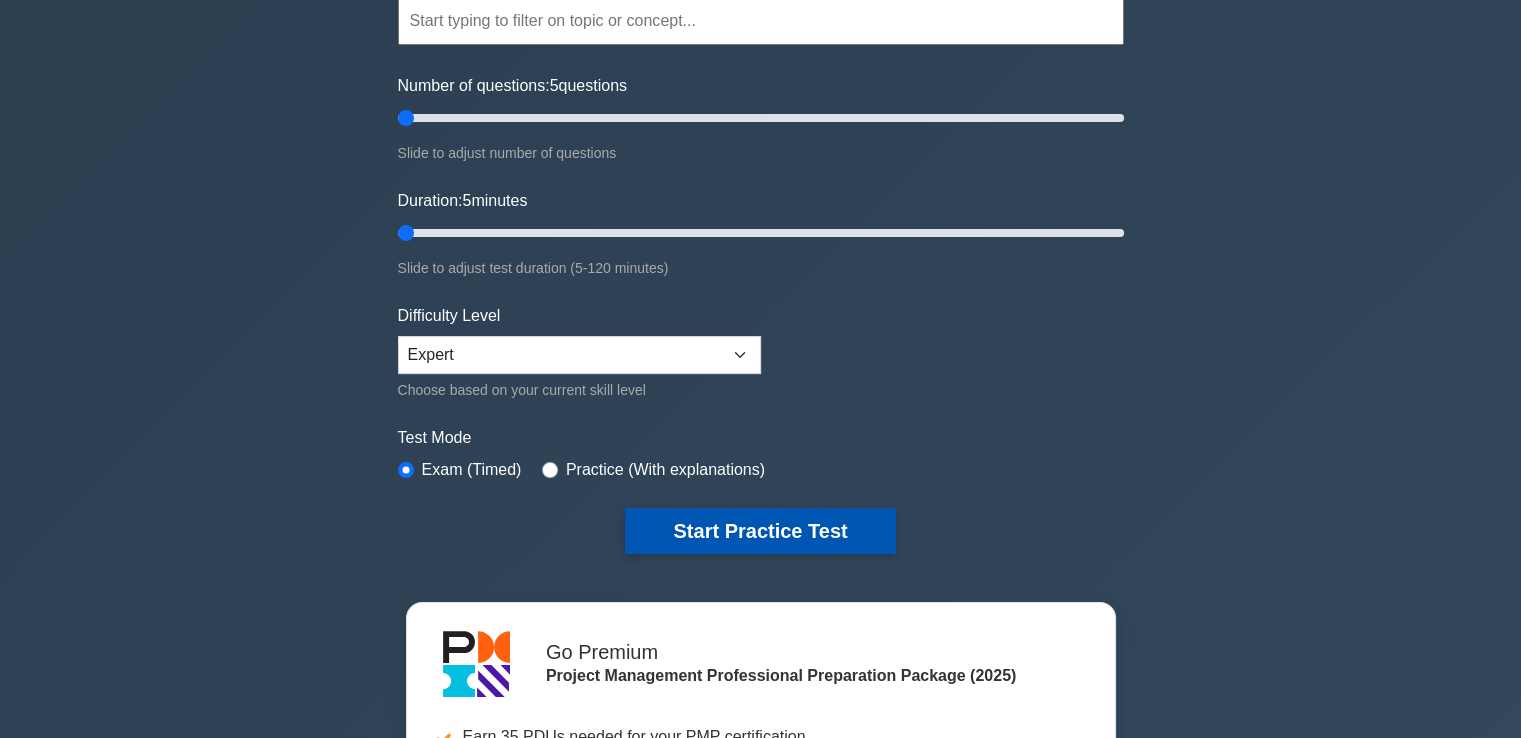 click on "Start Practice Test" at bounding box center (760, 531) 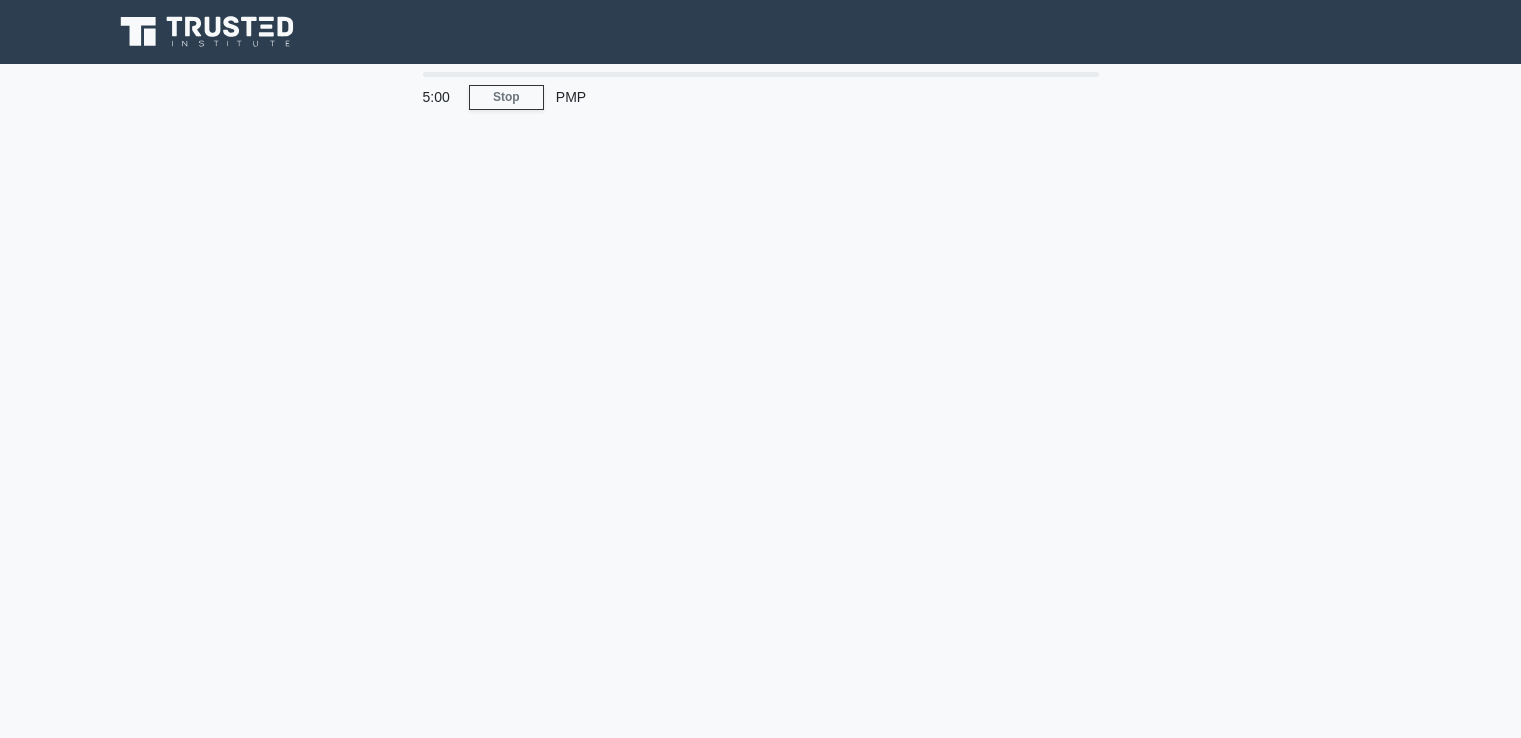 scroll, scrollTop: 0, scrollLeft: 0, axis: both 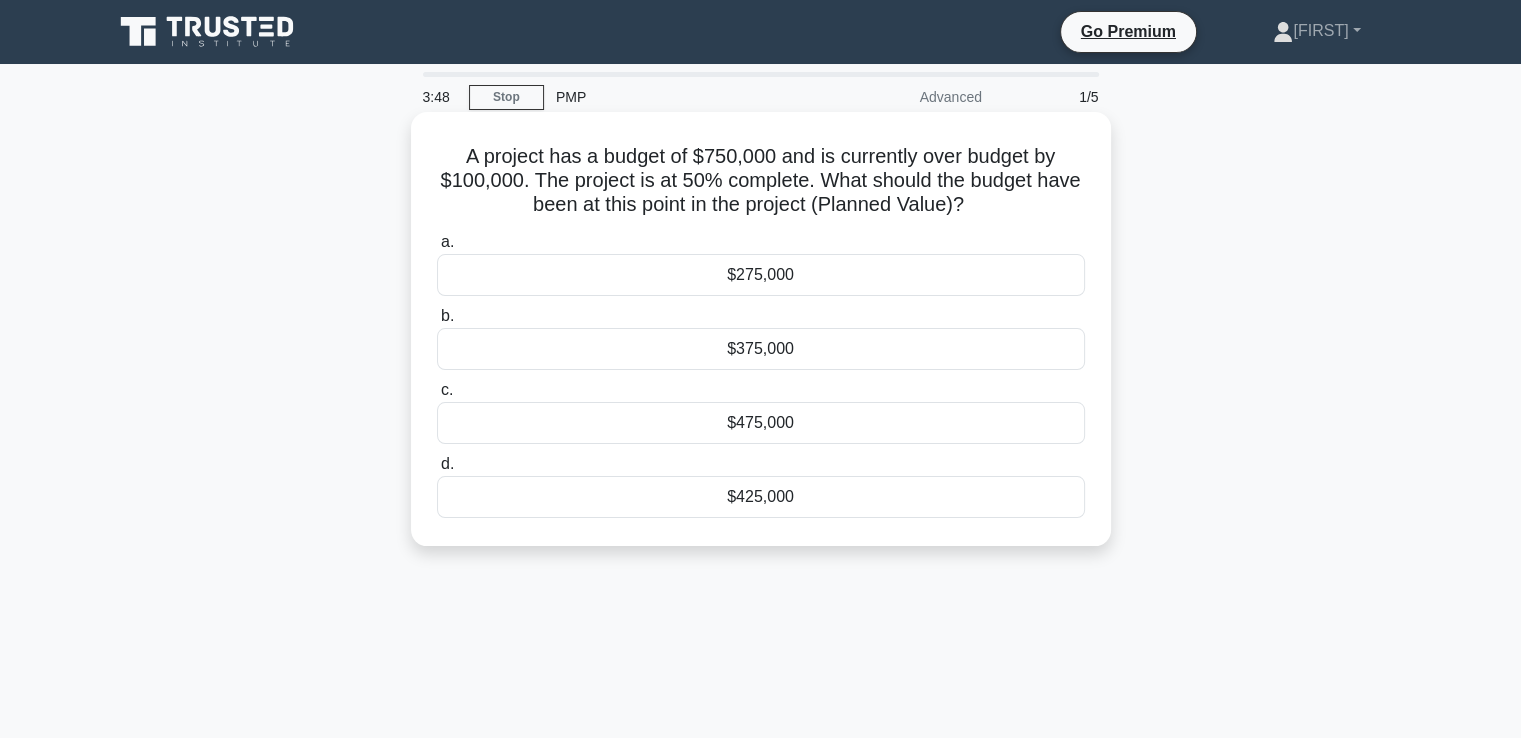 click on "$375,000" at bounding box center (761, 349) 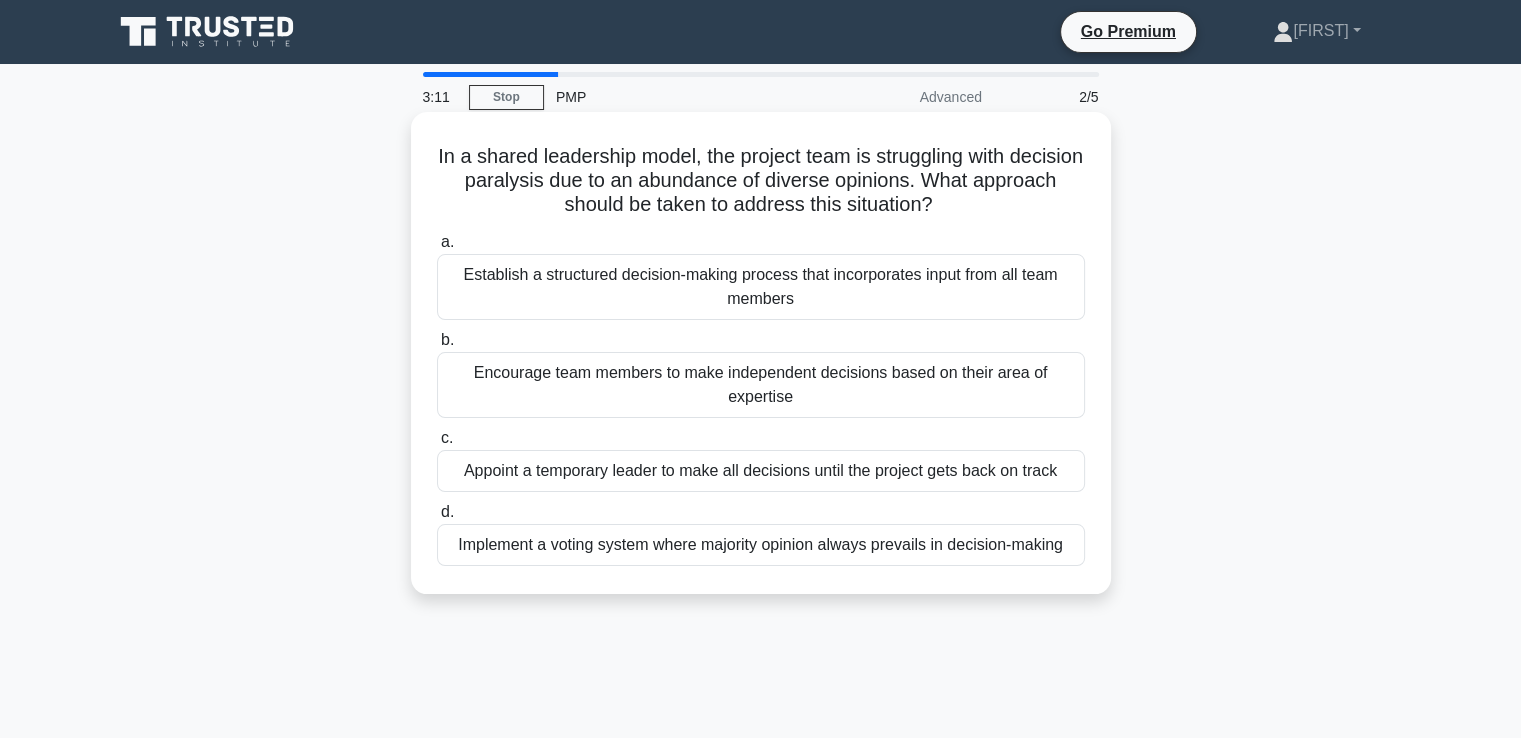 click on "Establish a structured decision-making process that incorporates input from all team members" at bounding box center [761, 287] 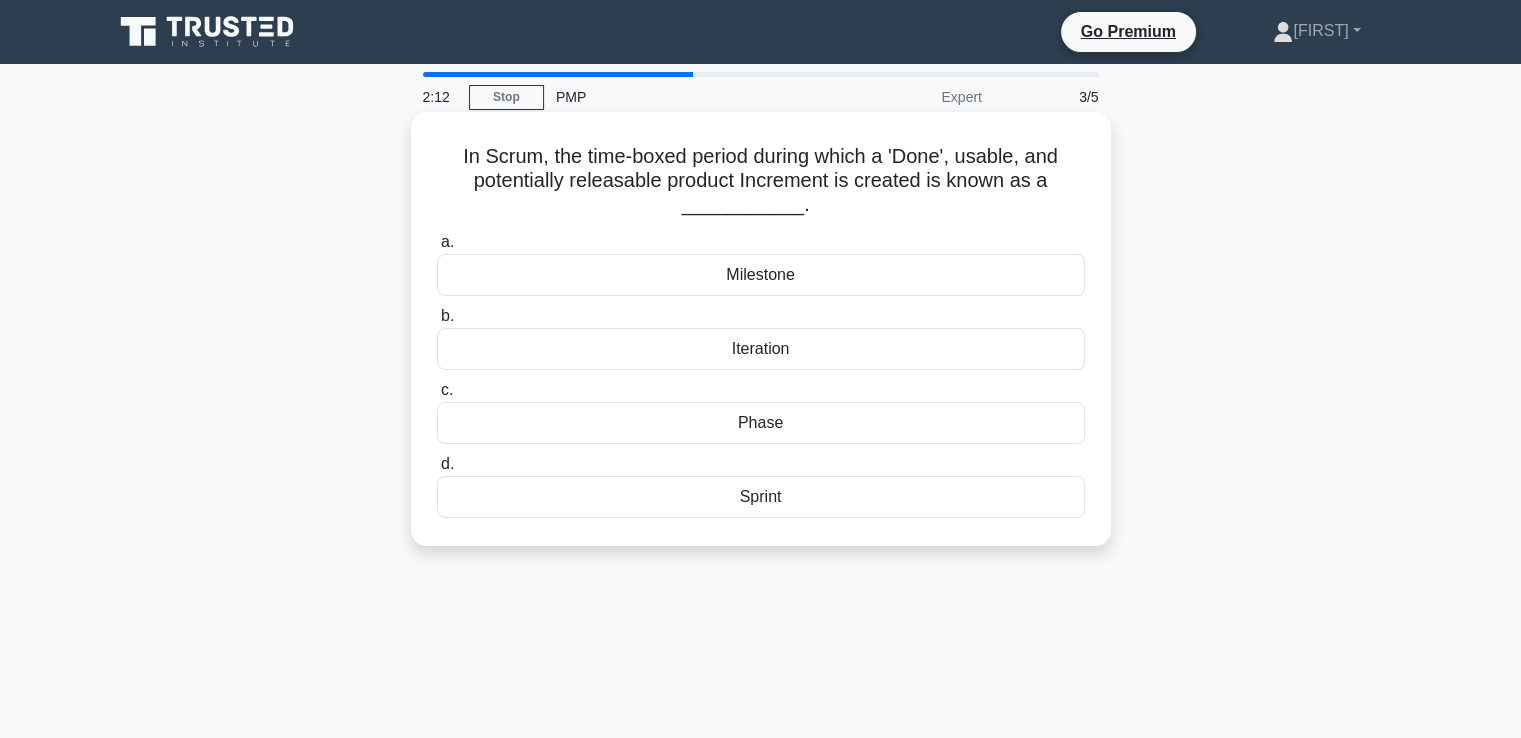 click on "Sprint" at bounding box center [761, 497] 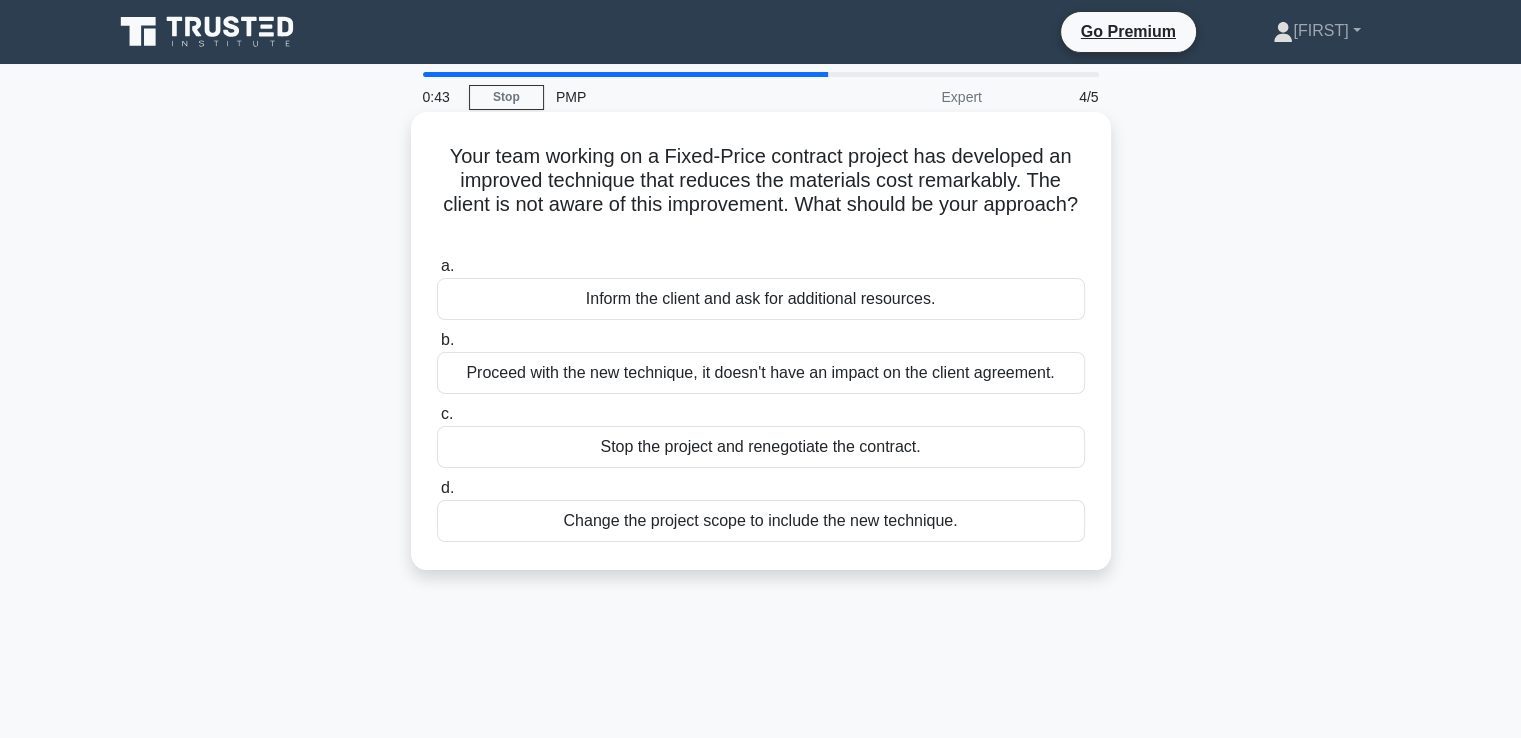 click on "Inform the client and ask for additional resources." at bounding box center [761, 299] 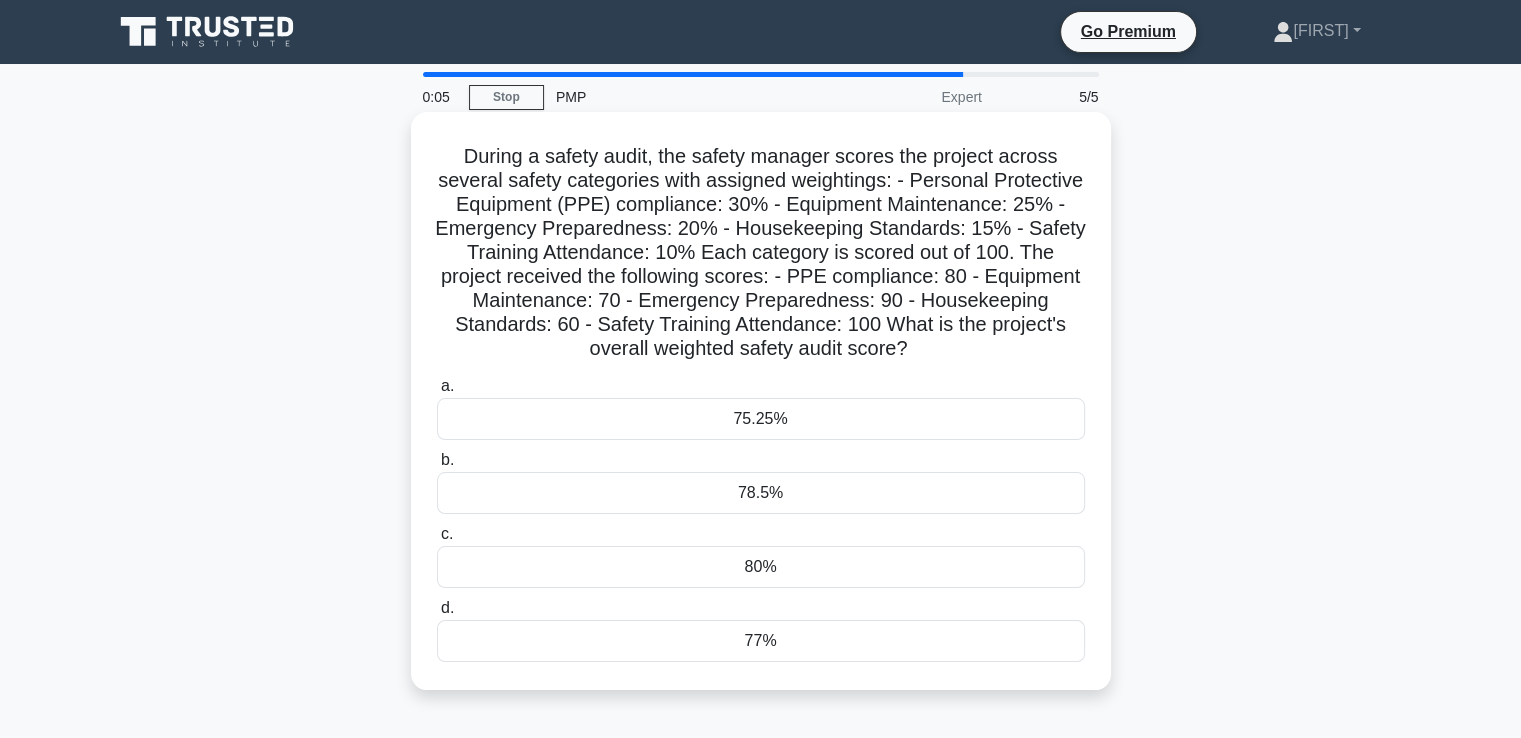 click on "80%" at bounding box center (761, 567) 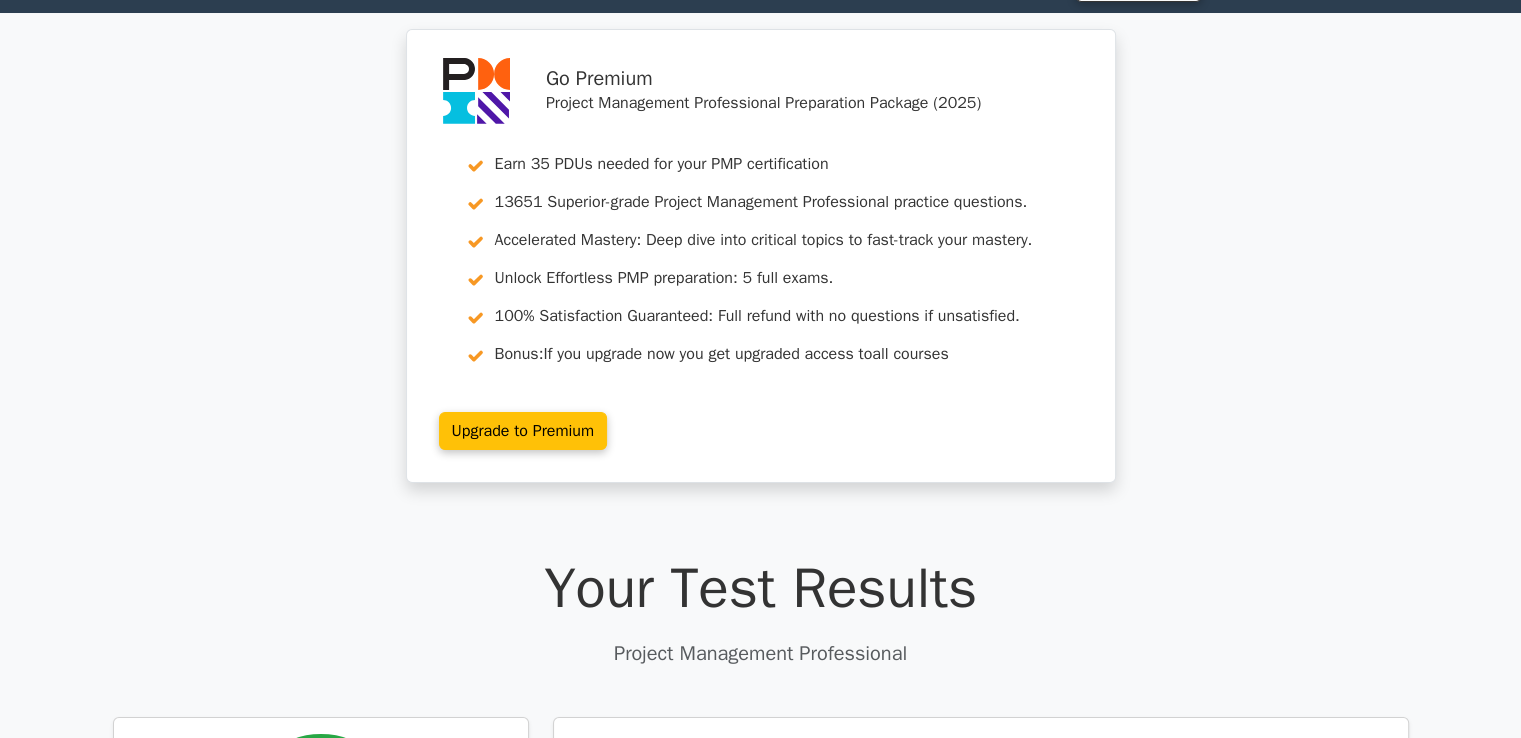 scroll, scrollTop: 300, scrollLeft: 0, axis: vertical 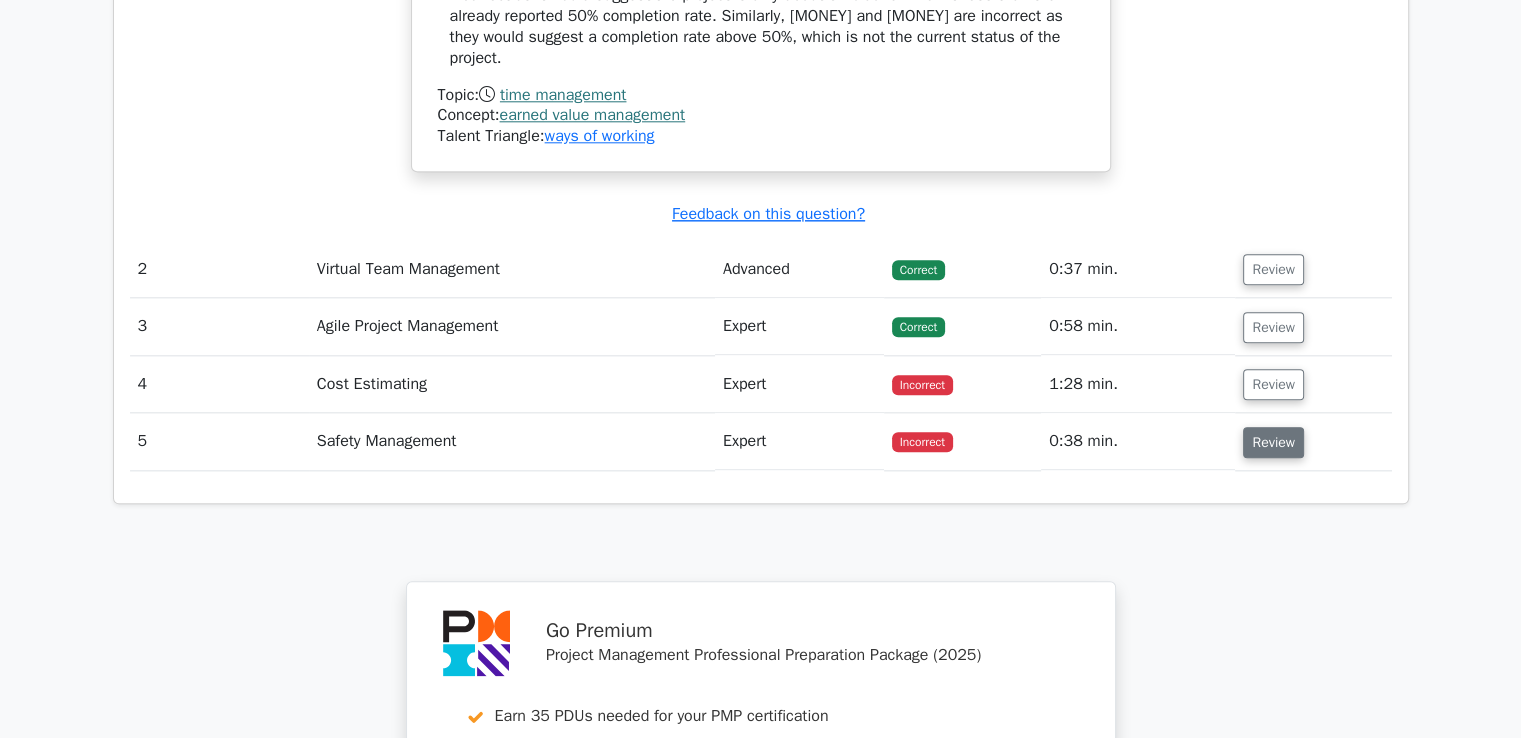 click on "Review" at bounding box center [1273, 442] 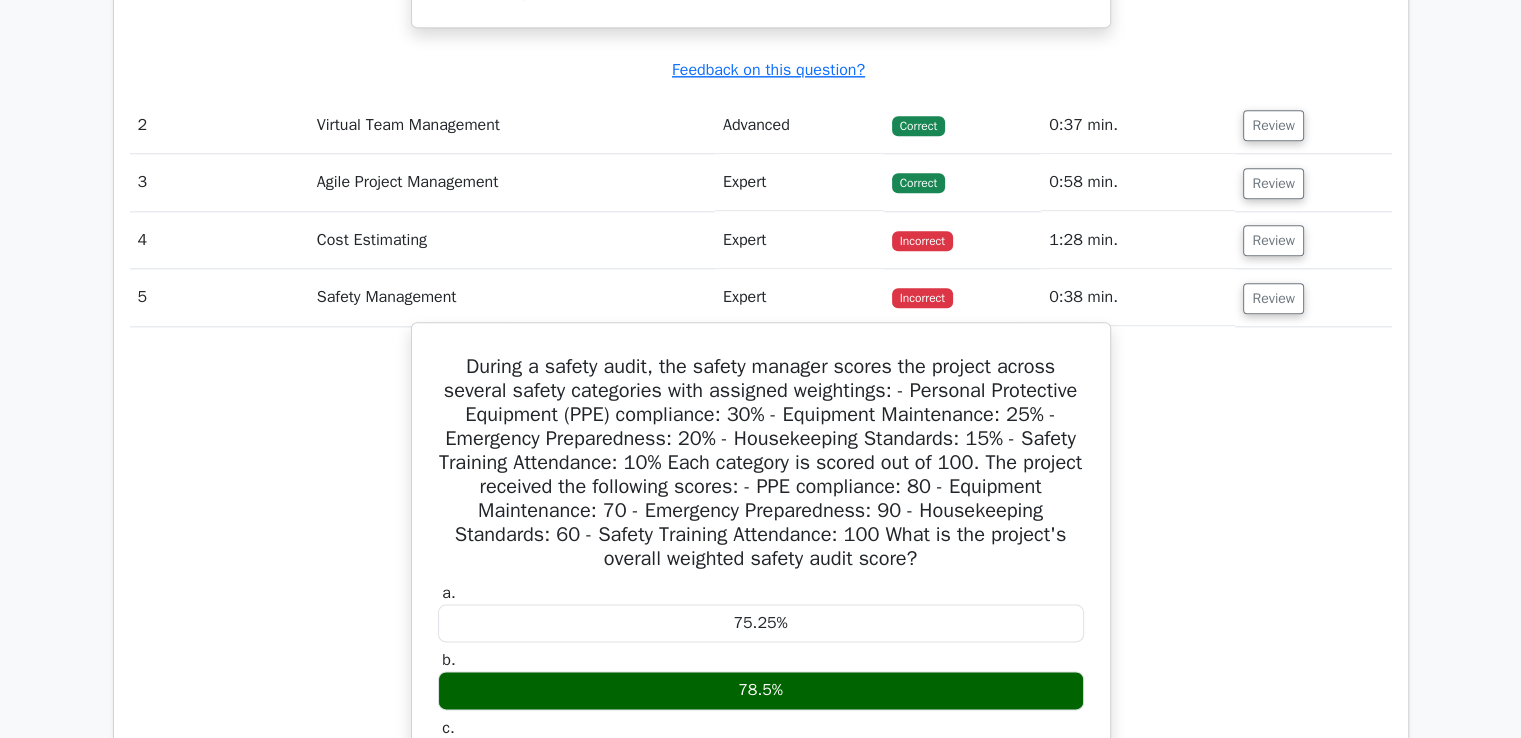 scroll, scrollTop: 2500, scrollLeft: 0, axis: vertical 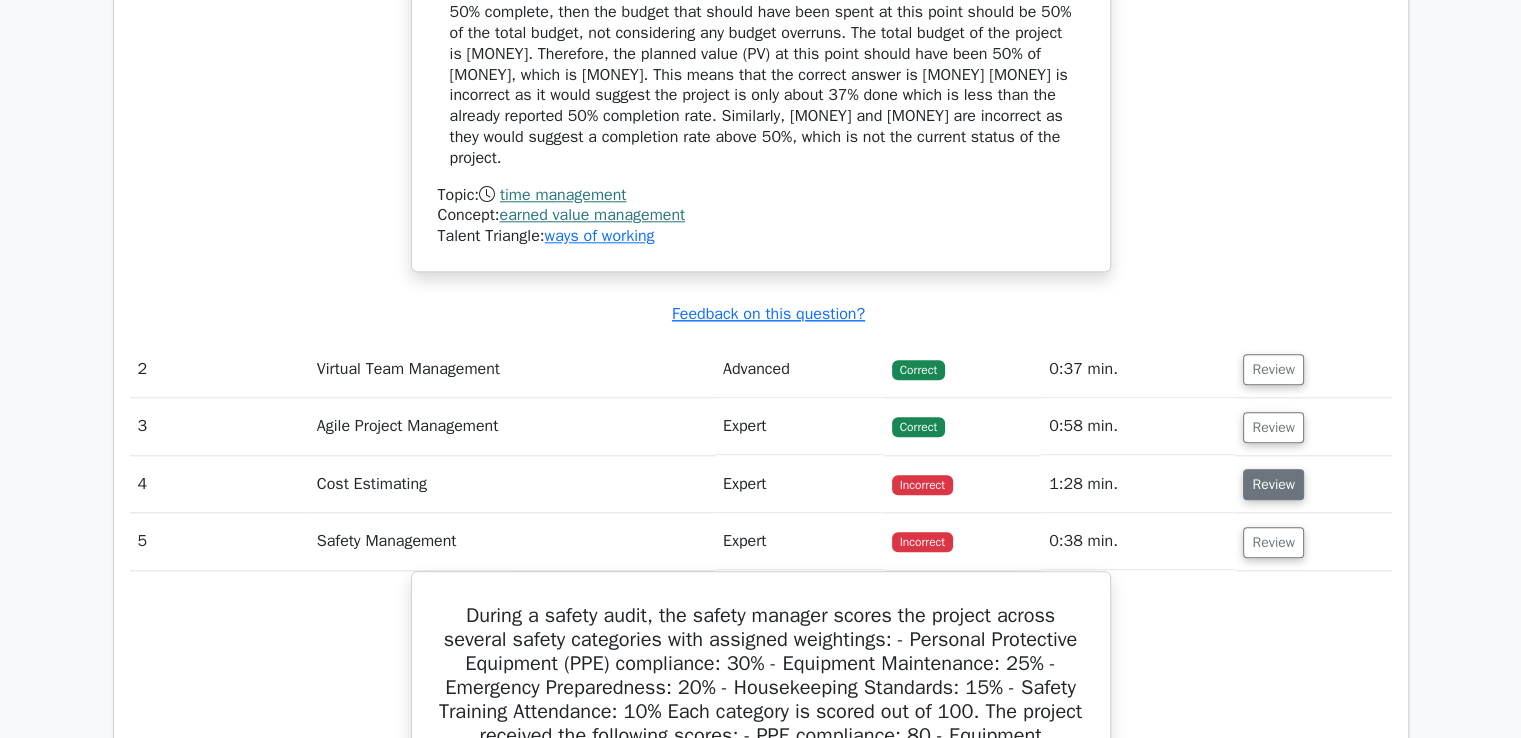 click on "Review" at bounding box center [1273, 484] 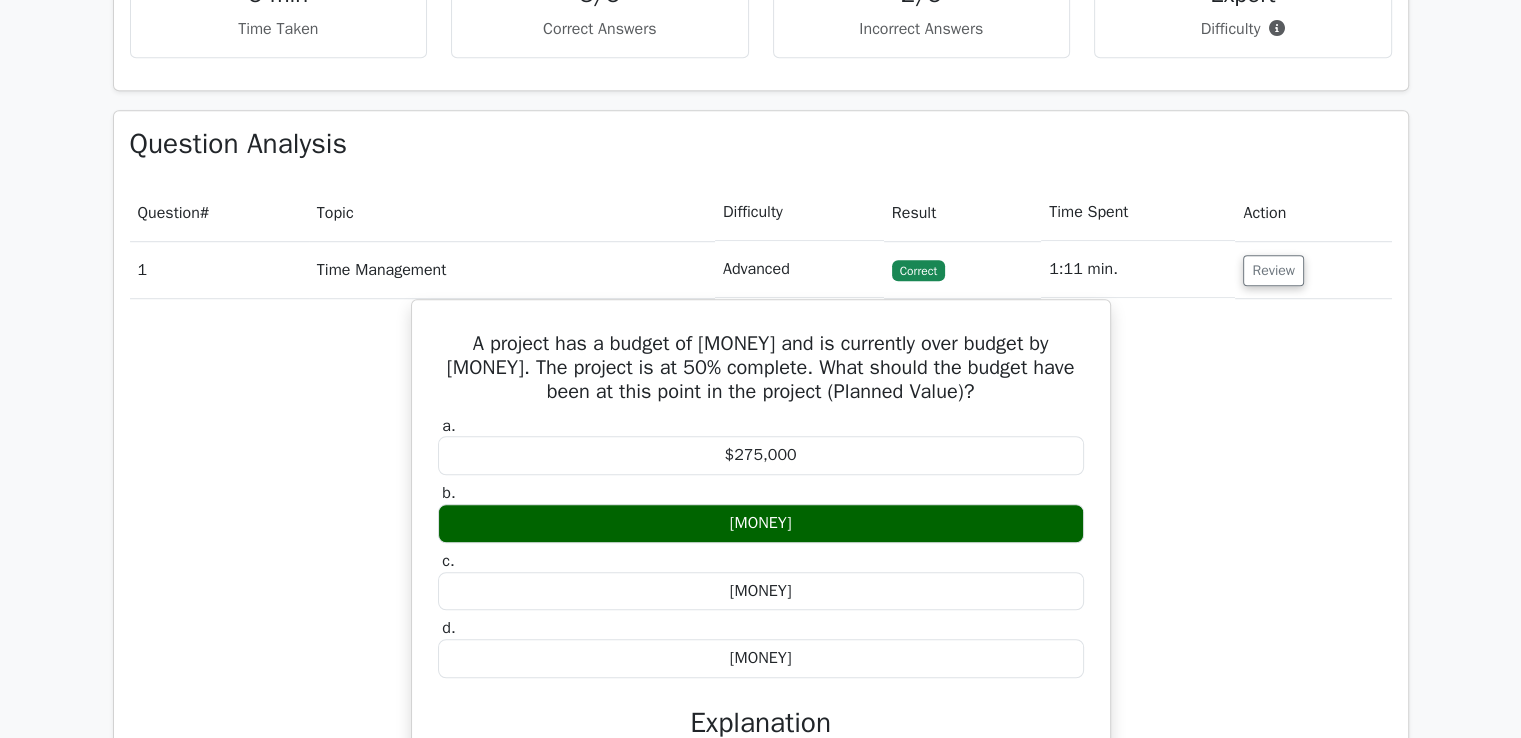 scroll, scrollTop: 1097, scrollLeft: 0, axis: vertical 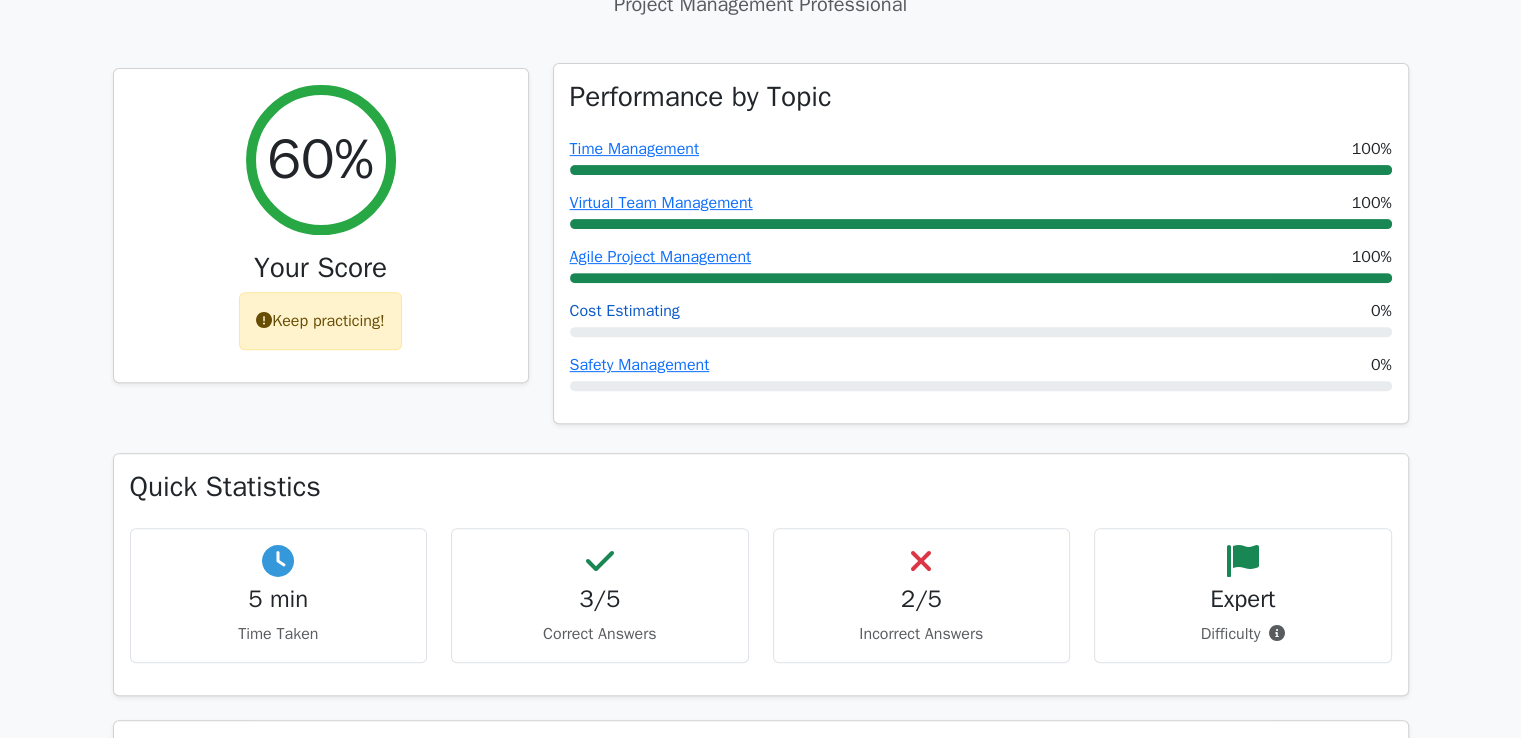 click on "Cost Estimating" at bounding box center (625, 311) 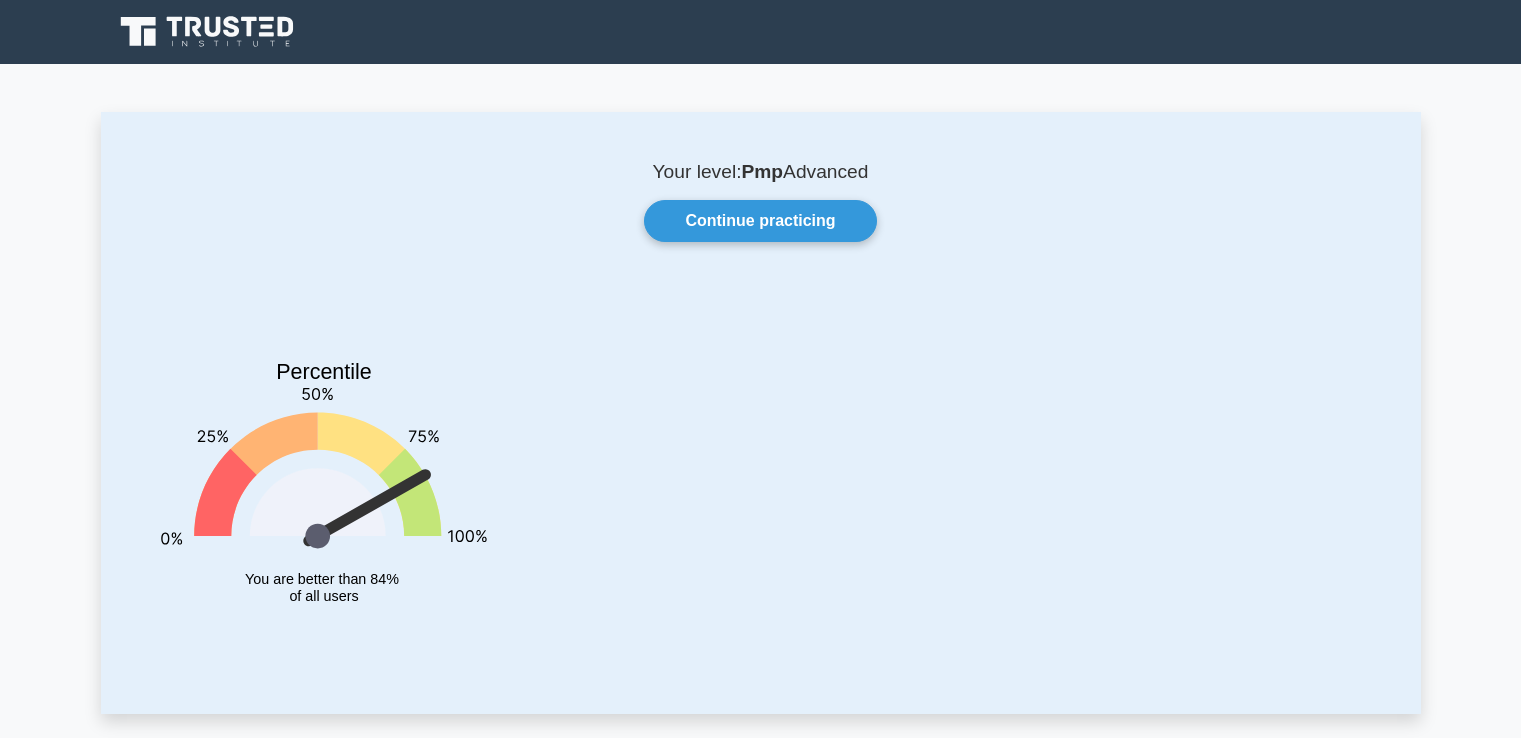 scroll, scrollTop: 0, scrollLeft: 0, axis: both 